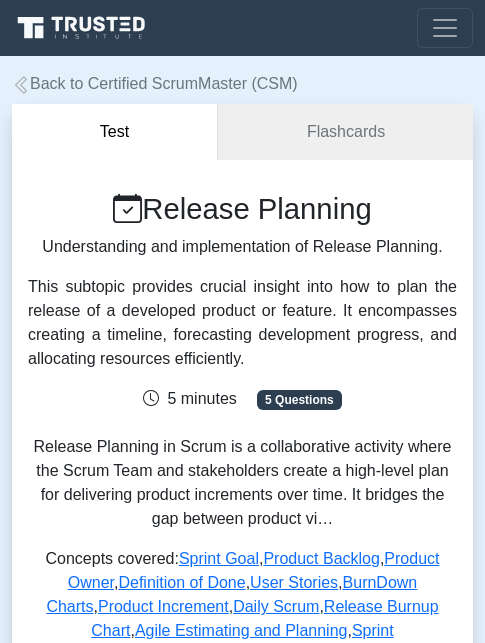 scroll, scrollTop: 0, scrollLeft: 0, axis: both 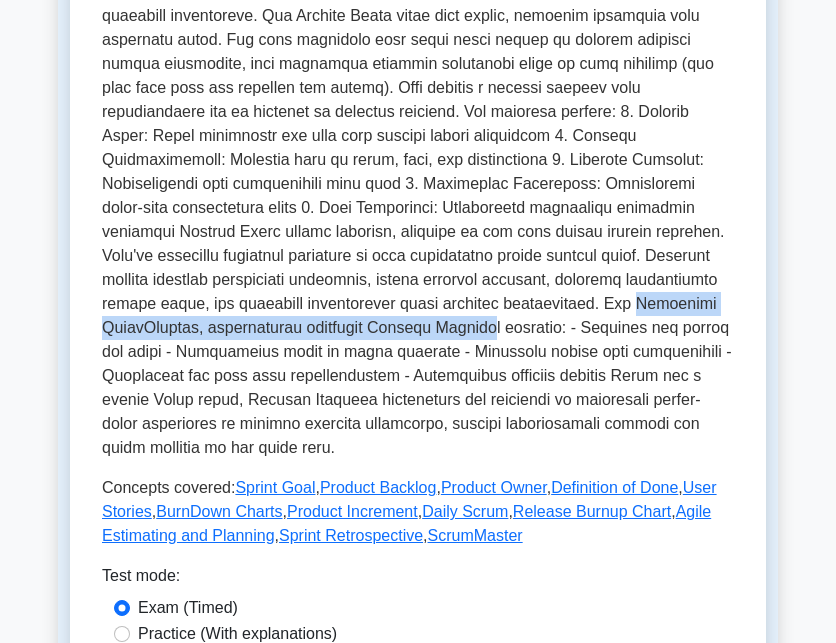 drag, startPoint x: 289, startPoint y: 279, endPoint x: 710, endPoint y: 283, distance: 421.019 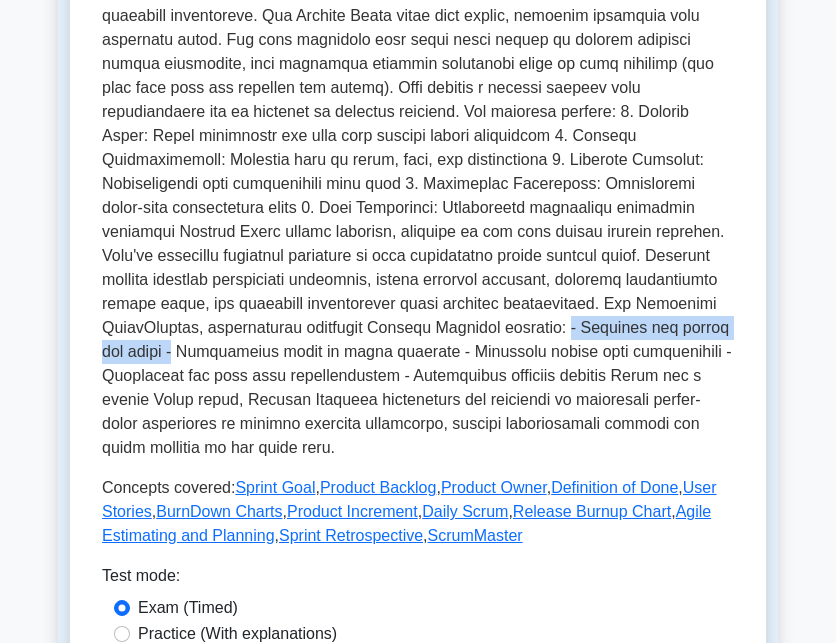 drag, startPoint x: 168, startPoint y: 303, endPoint x: 387, endPoint y: 306, distance: 219.02055 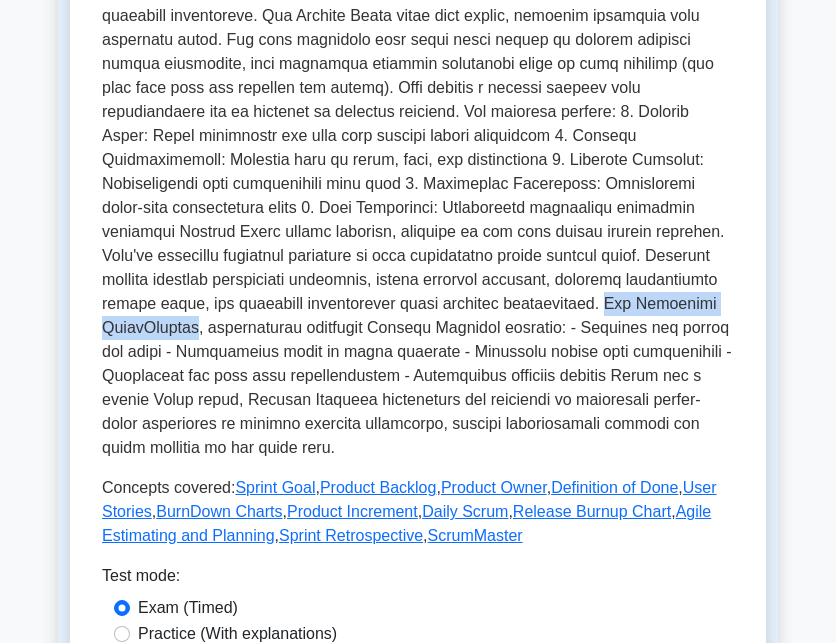 drag, startPoint x: 256, startPoint y: 279, endPoint x: 449, endPoint y: 288, distance: 193.20973 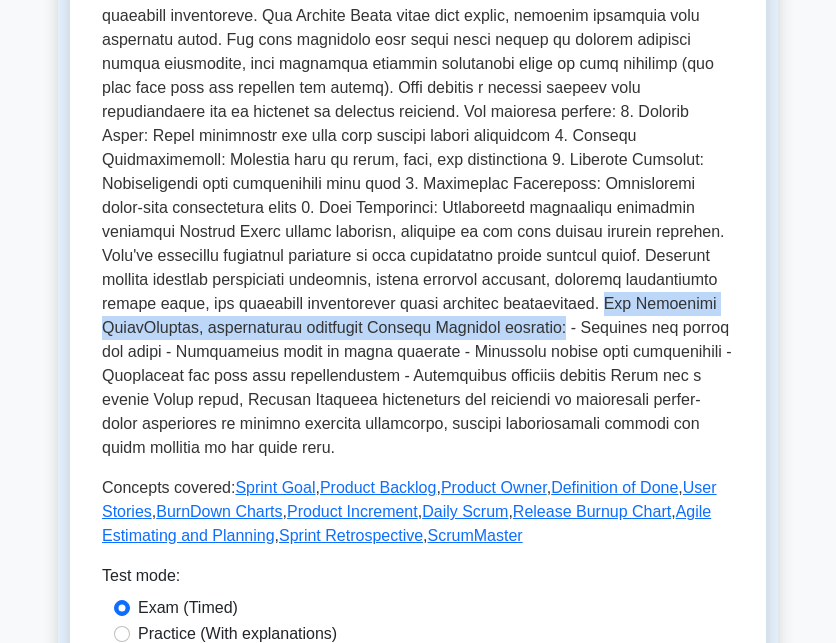 drag, startPoint x: 164, startPoint y: 304, endPoint x: 258, endPoint y: 283, distance: 96.317184 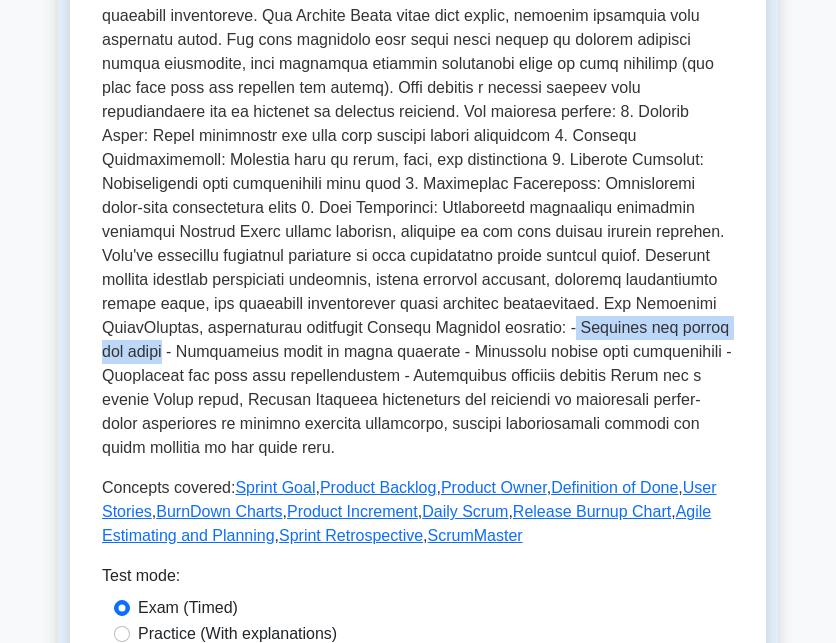 drag, startPoint x: 170, startPoint y: 305, endPoint x: 376, endPoint y: 295, distance: 206.24257 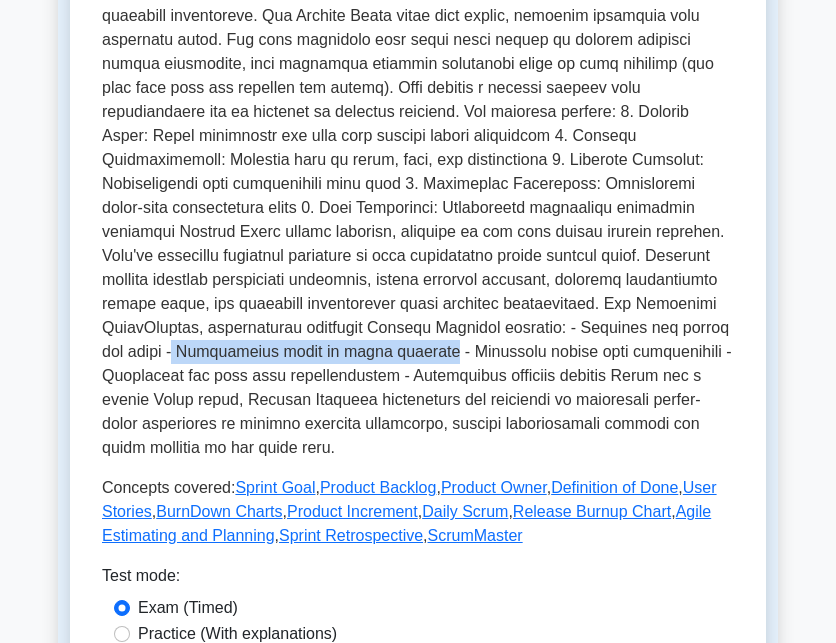drag, startPoint x: 390, startPoint y: 304, endPoint x: 644, endPoint y: 308, distance: 254.0315 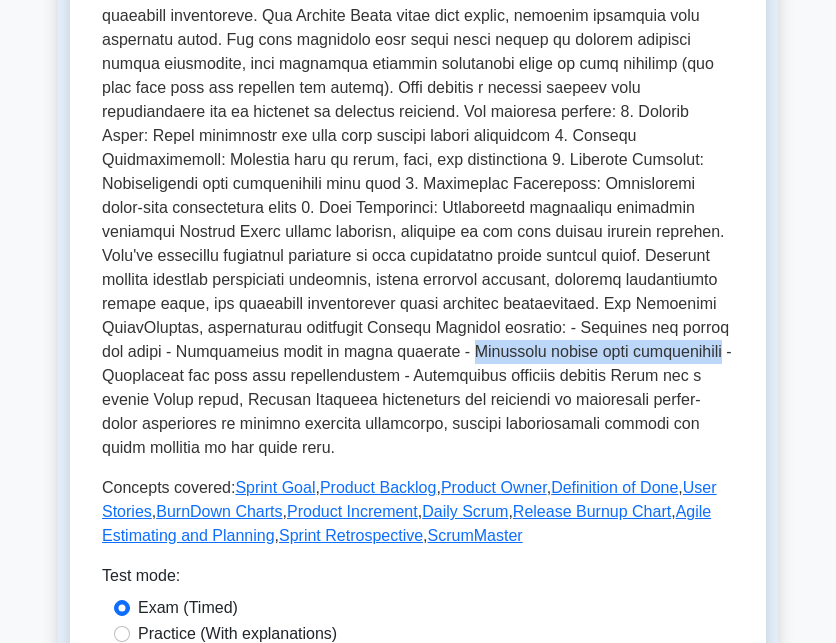 drag, startPoint x: 657, startPoint y: 305, endPoint x: 260, endPoint y: 330, distance: 397.78638 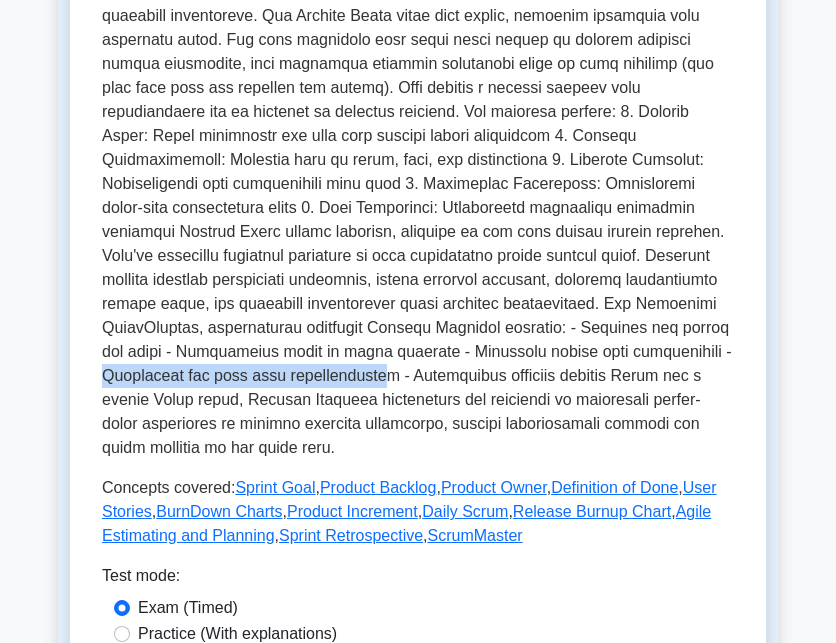 drag, startPoint x: 281, startPoint y: 330, endPoint x: 576, endPoint y: 328, distance: 295.00677 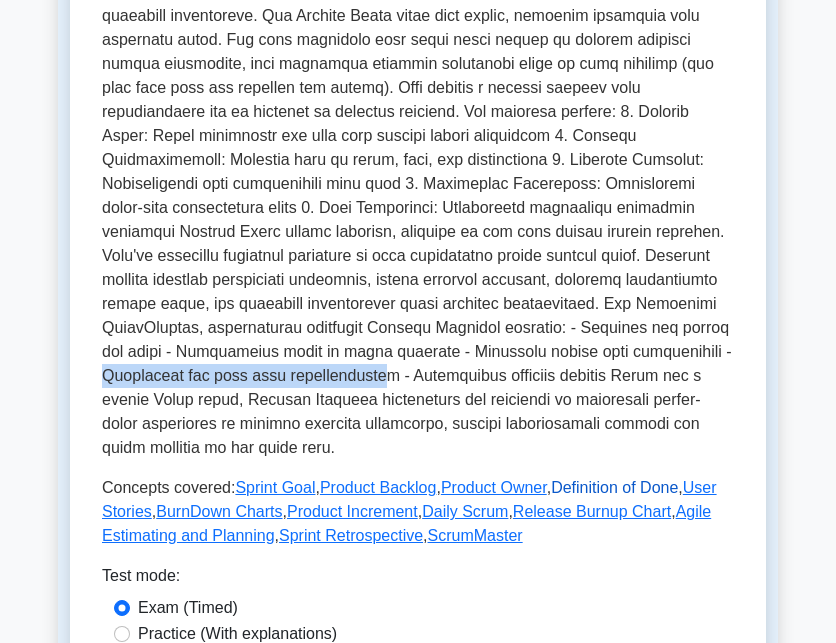 copy on "Protecting the team from overcommitmen" 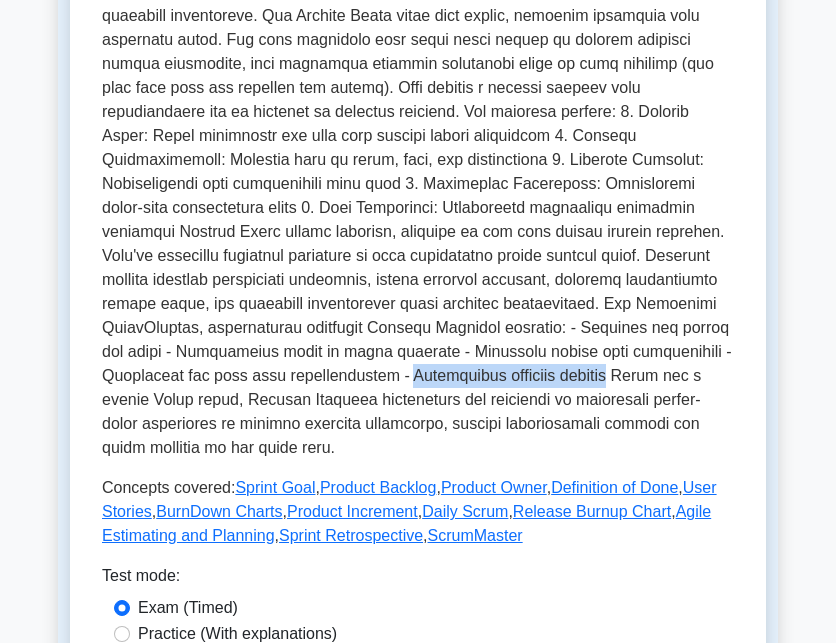 drag, startPoint x: 598, startPoint y: 325, endPoint x: 256, endPoint y: 409, distance: 352.16473 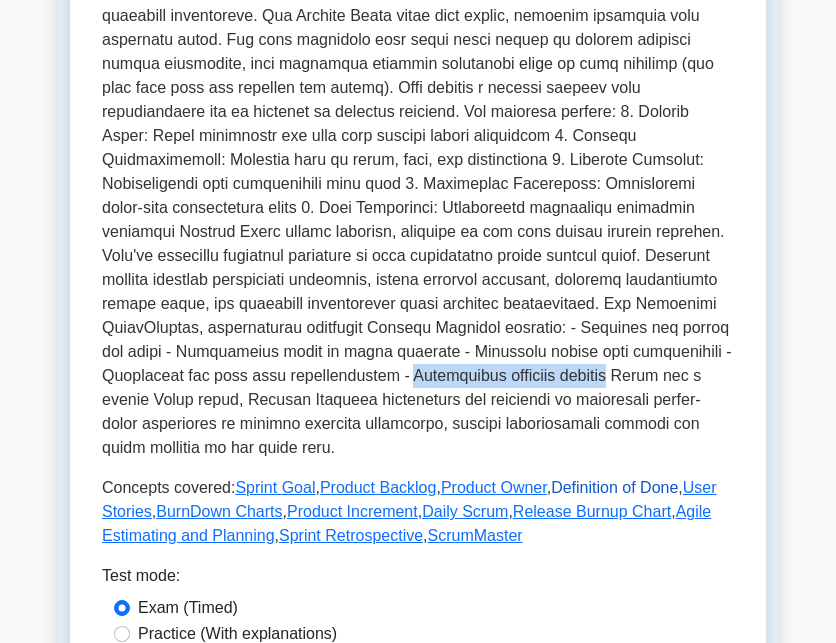 copy on "Documenting outcomes clearly" 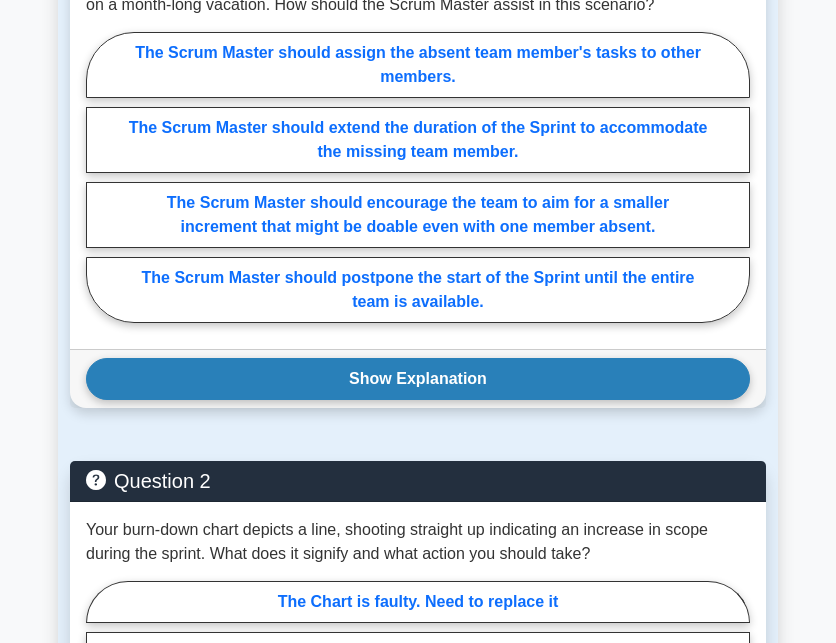 scroll, scrollTop: 1700, scrollLeft: 0, axis: vertical 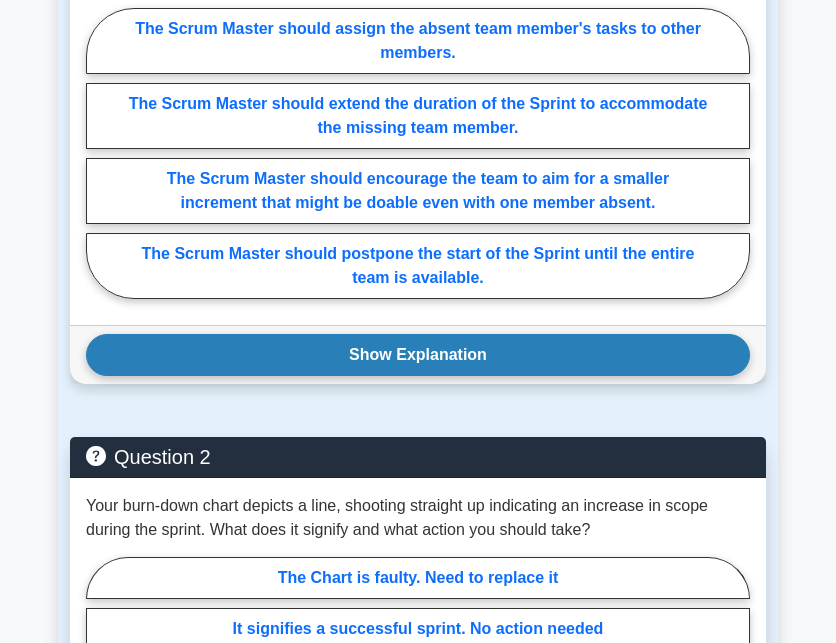 click on "Show Explanation" at bounding box center [418, 355] 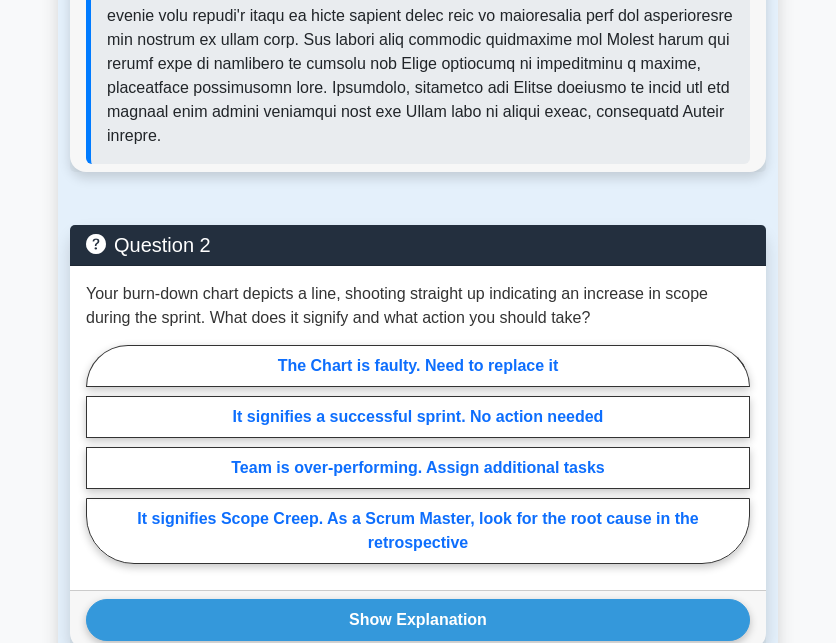scroll, scrollTop: 2400, scrollLeft: 0, axis: vertical 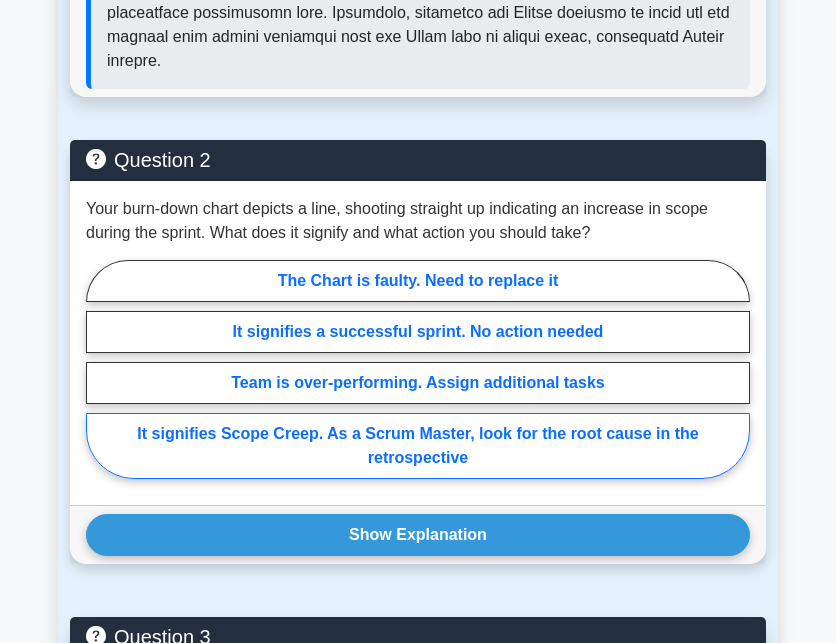 click on "It signifies Scope Creep. As a Scrum Master, look for the root cause in the retrospective" at bounding box center [418, 446] 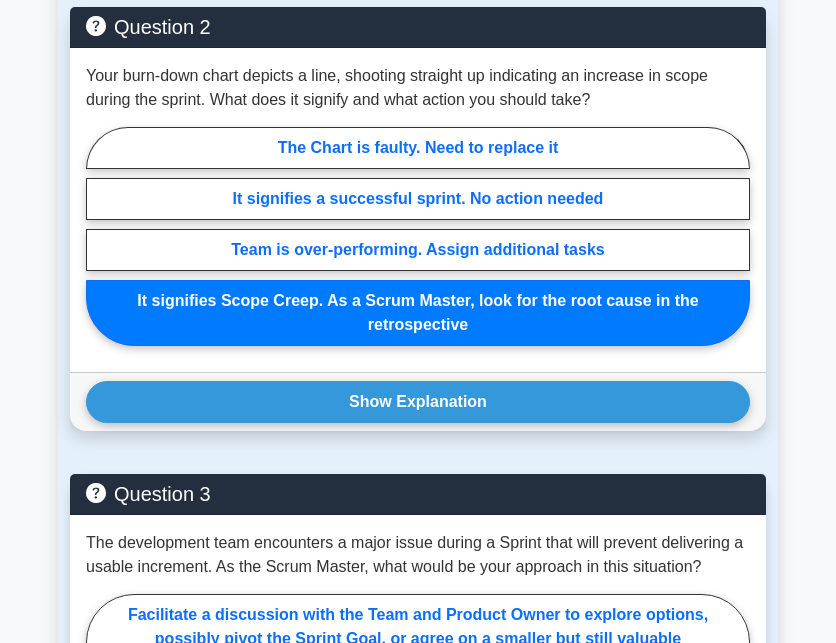 scroll, scrollTop: 2600, scrollLeft: 0, axis: vertical 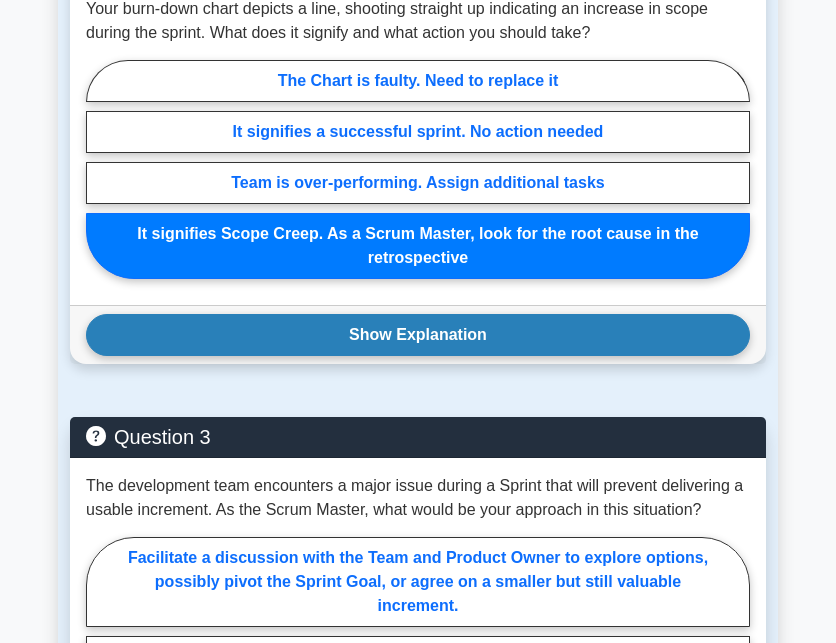 click on "Show Explanation" at bounding box center (418, 335) 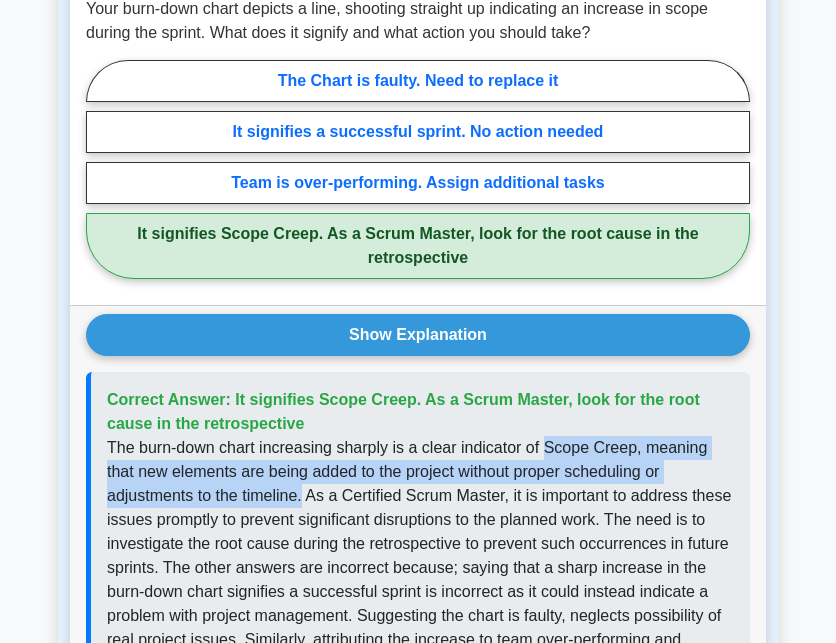 drag, startPoint x: 540, startPoint y: 401, endPoint x: 210, endPoint y: 449, distance: 333.47263 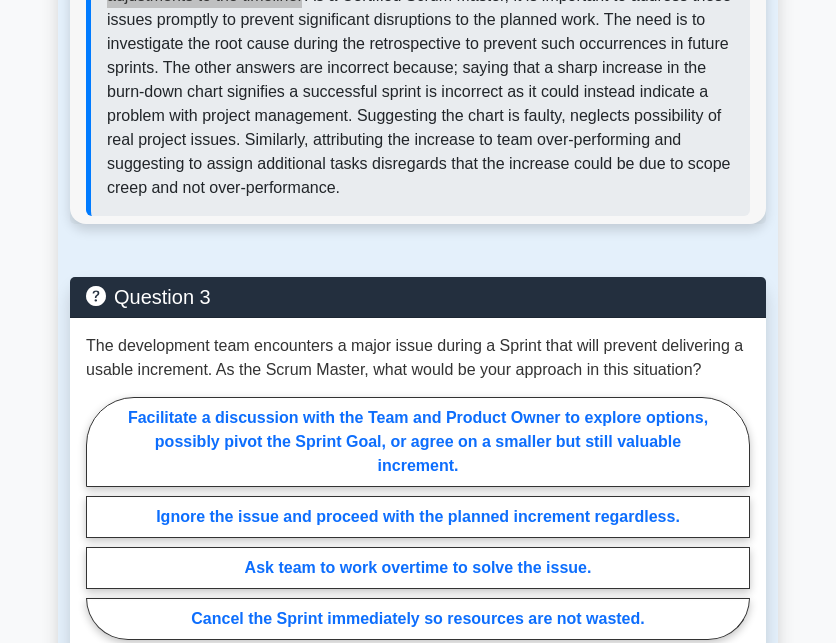 scroll, scrollTop: 3200, scrollLeft: 0, axis: vertical 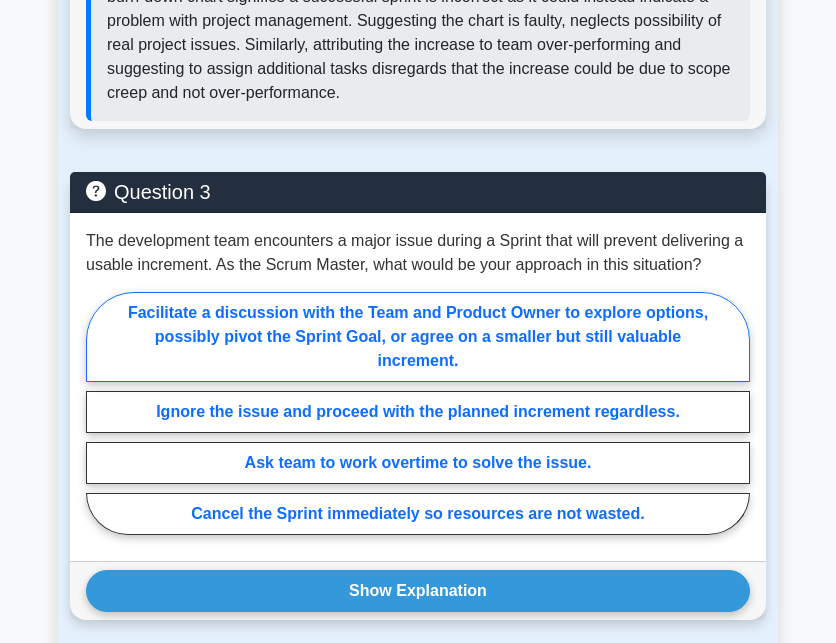 click on "Facilitate a discussion with the Team and Product Owner to explore options, possibly pivot the Sprint Goal, or agree on a smaller but still valuable increment." at bounding box center [418, 337] 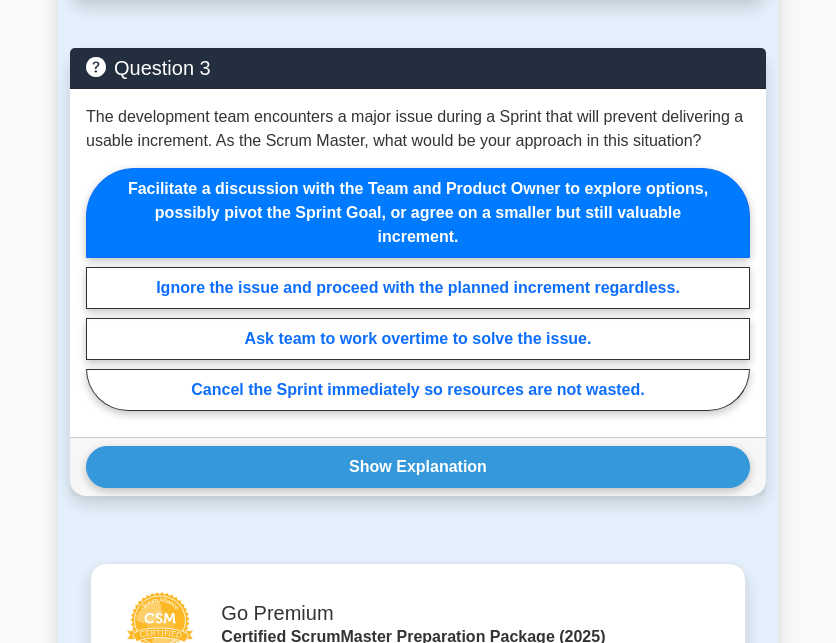 scroll, scrollTop: 3400, scrollLeft: 0, axis: vertical 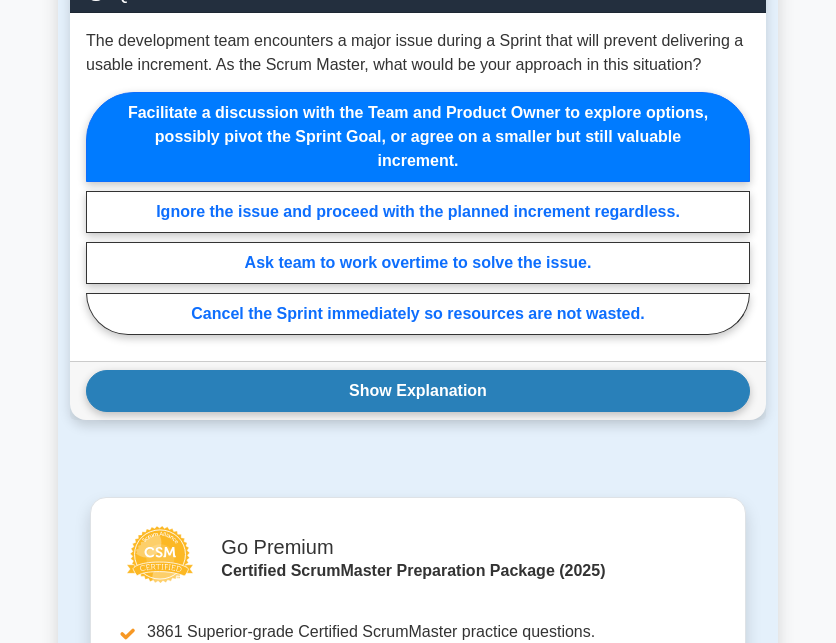 click on "Show Explanation" at bounding box center (418, 391) 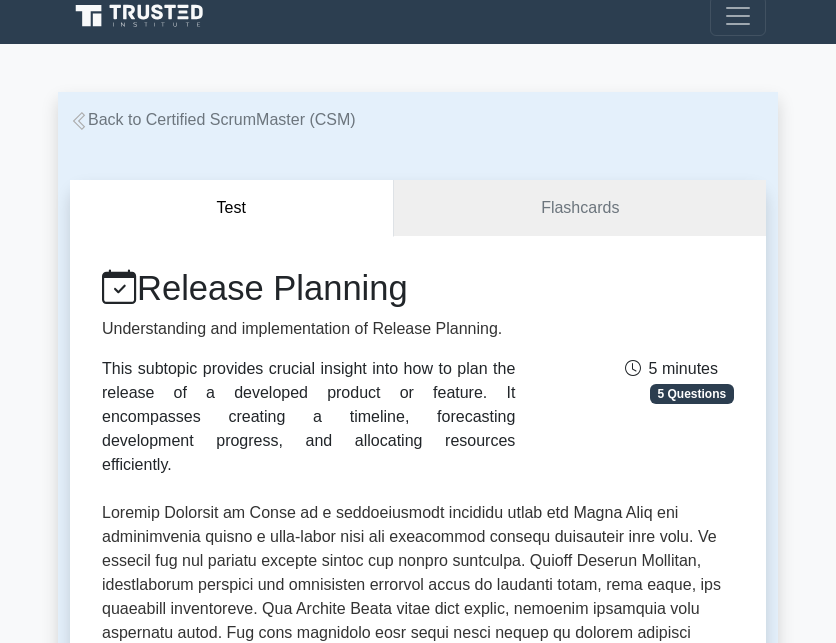 scroll, scrollTop: 0, scrollLeft: 0, axis: both 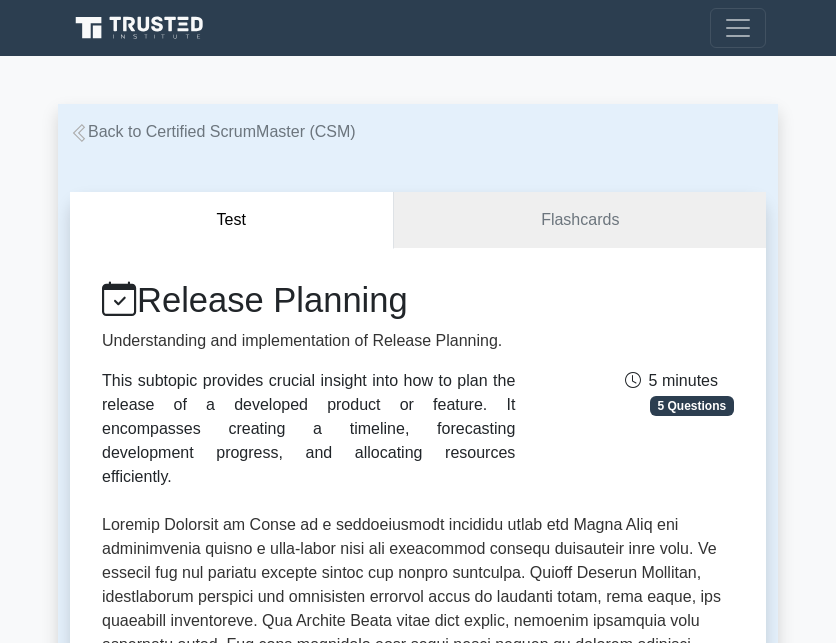 click on "Back to Certified ScrumMaster (CSM)" at bounding box center (213, 131) 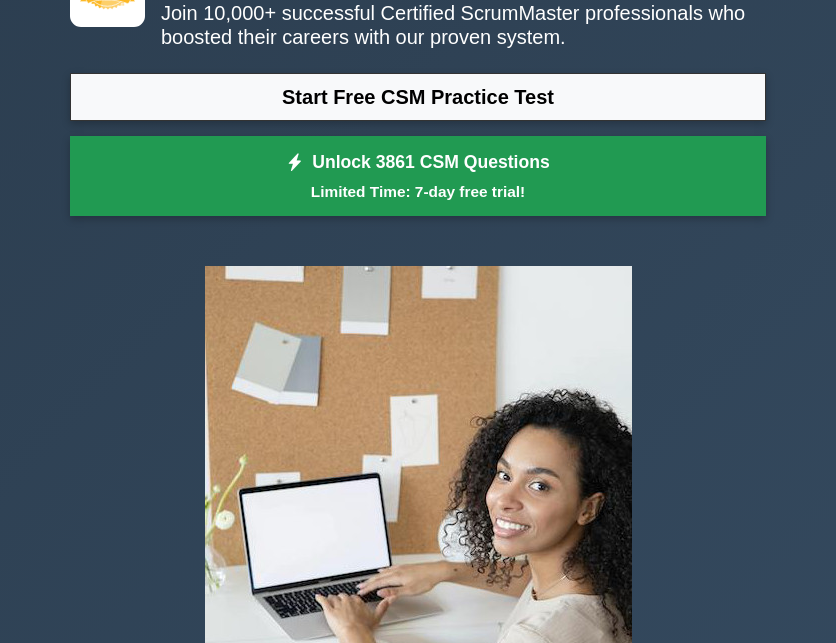 scroll, scrollTop: 400, scrollLeft: 0, axis: vertical 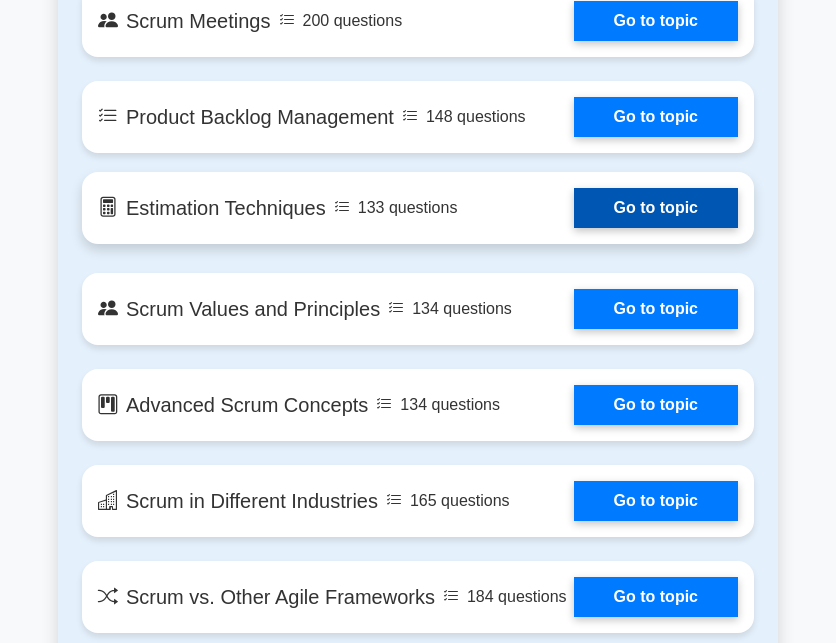 click on "Go to topic" at bounding box center [656, 208] 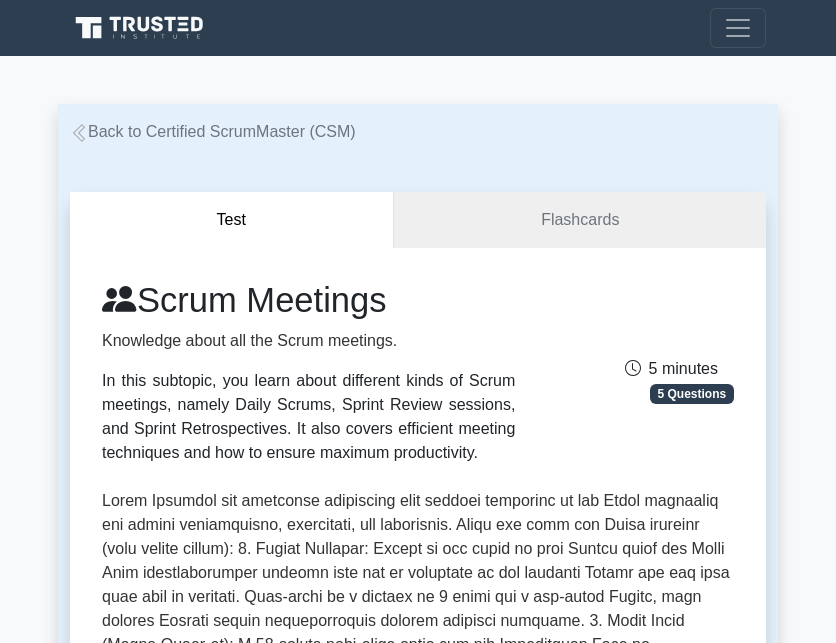 scroll, scrollTop: 0, scrollLeft: 0, axis: both 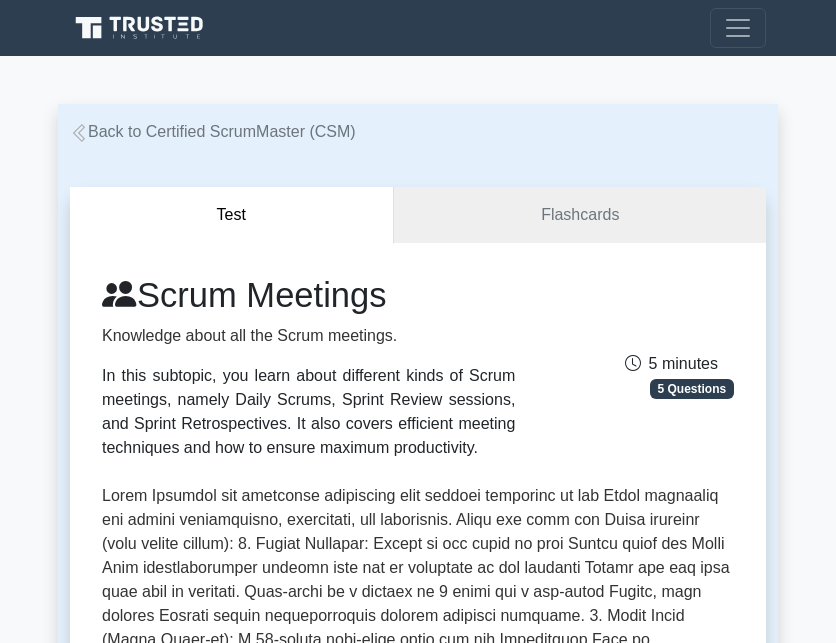 drag, startPoint x: 402, startPoint y: 292, endPoint x: 150, endPoint y: 293, distance: 252.00198 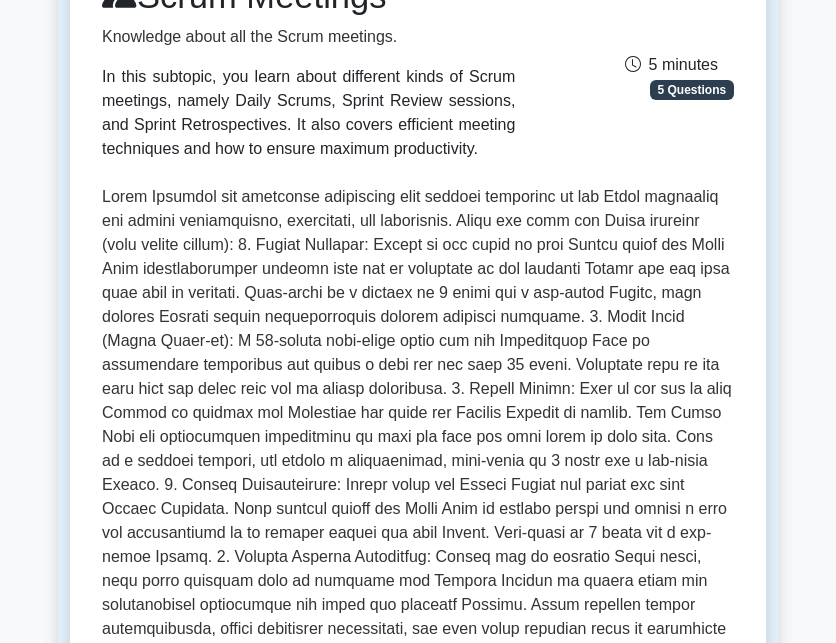 scroll, scrollTop: 300, scrollLeft: 0, axis: vertical 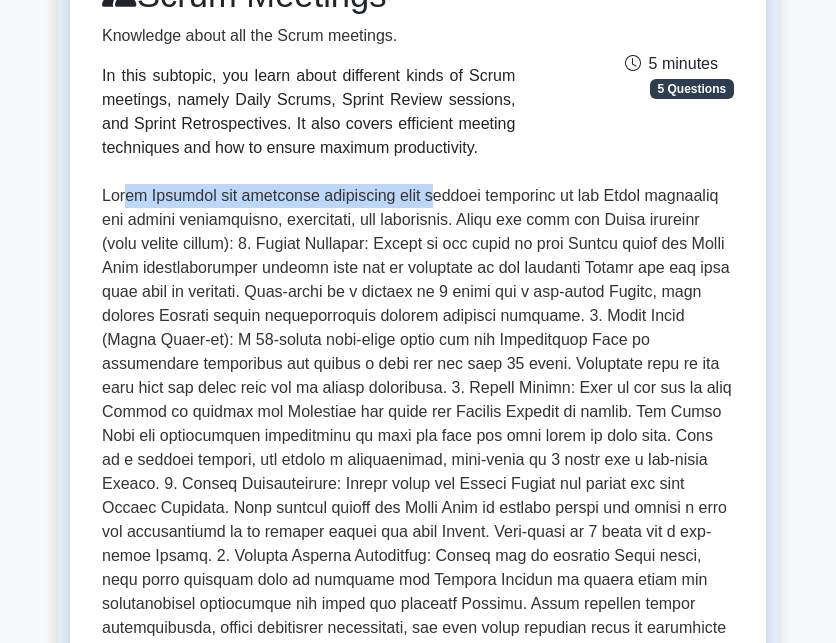drag, startPoint x: 124, startPoint y: 199, endPoint x: 440, endPoint y: 194, distance: 316.03955 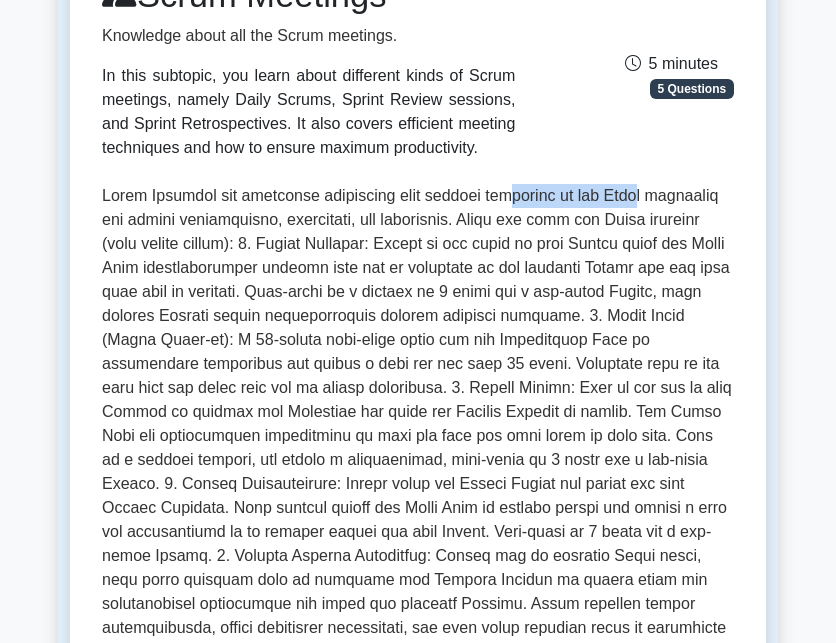 drag, startPoint x: 507, startPoint y: 198, endPoint x: 632, endPoint y: 198, distance: 125 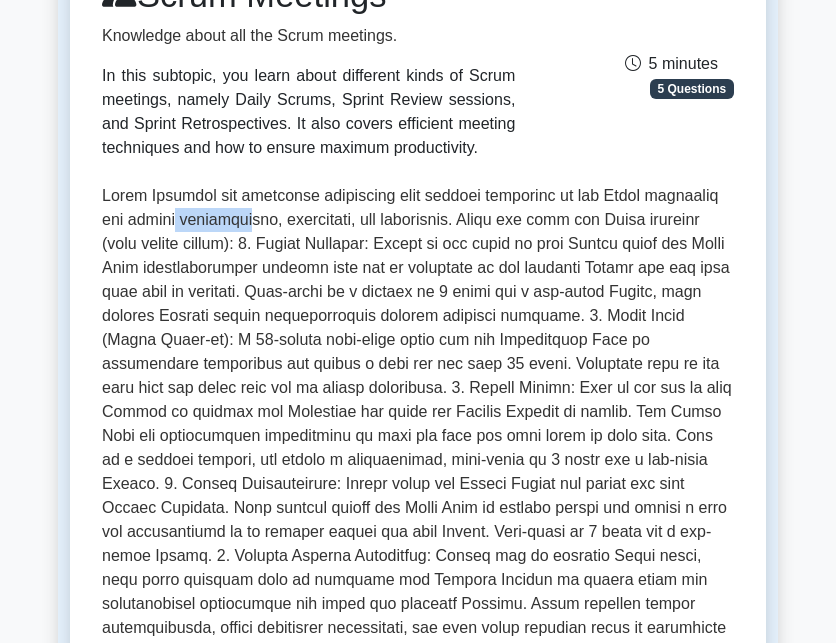 drag, startPoint x: 178, startPoint y: 225, endPoint x: 251, endPoint y: 224, distance: 73.00685 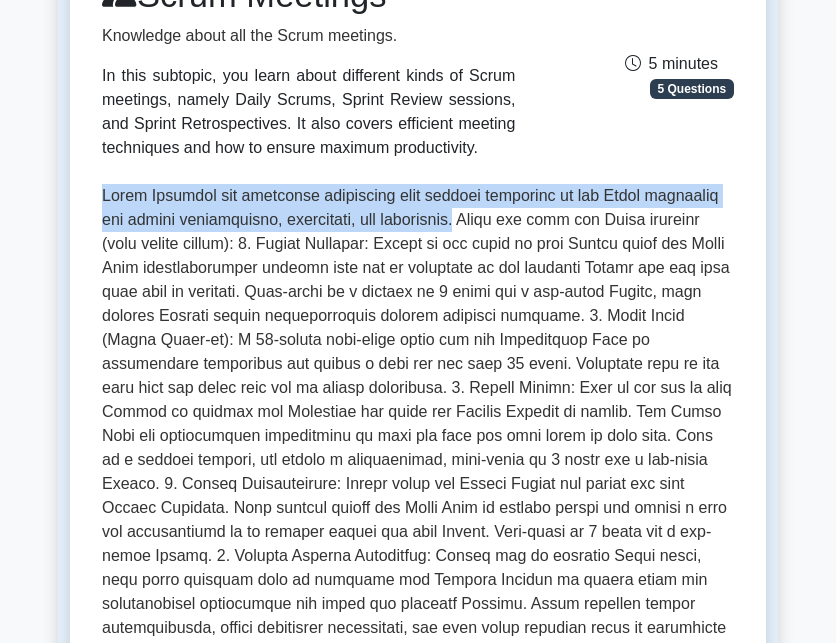 drag, startPoint x: 101, startPoint y: 201, endPoint x: 467, endPoint y: 216, distance: 366.30725 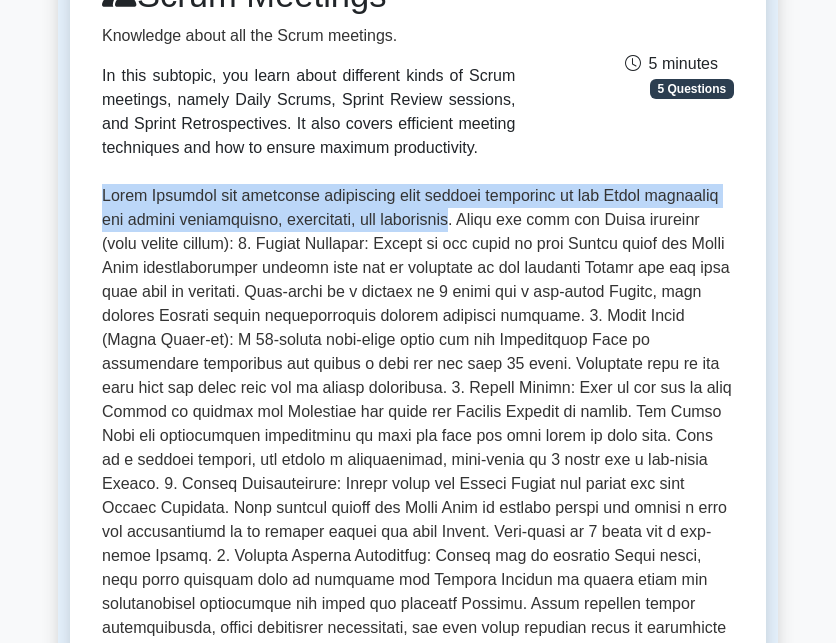 copy on "Scrum Meetings are essential ceremonies that provide structure to the Scrum framework and enable transparency, inspection, and adaptation" 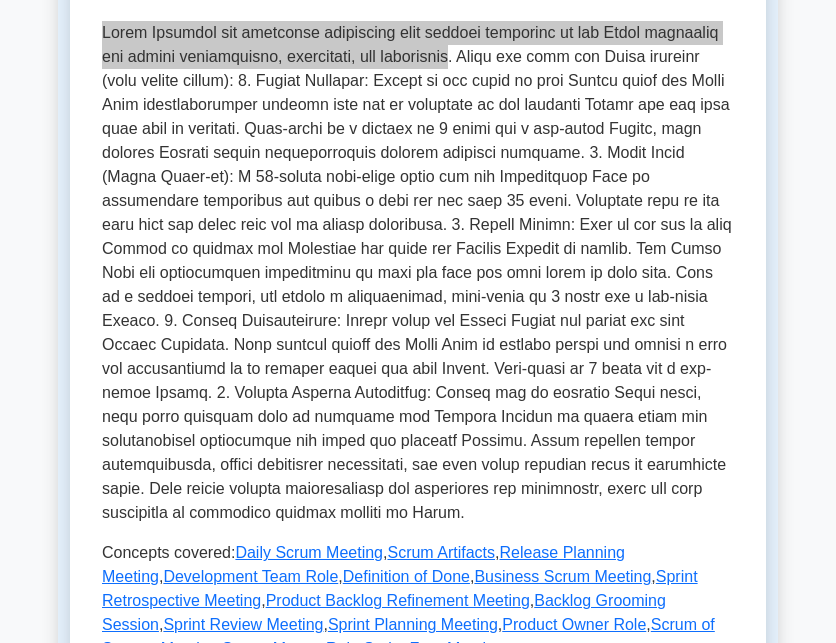 scroll, scrollTop: 500, scrollLeft: 0, axis: vertical 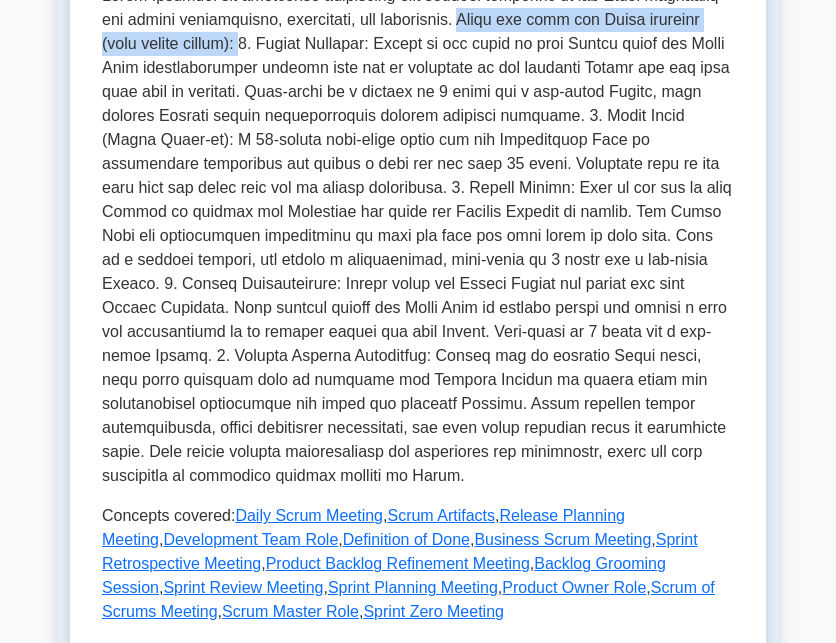 drag, startPoint x: 481, startPoint y: 21, endPoint x: 243, endPoint y: 53, distance: 240.14163 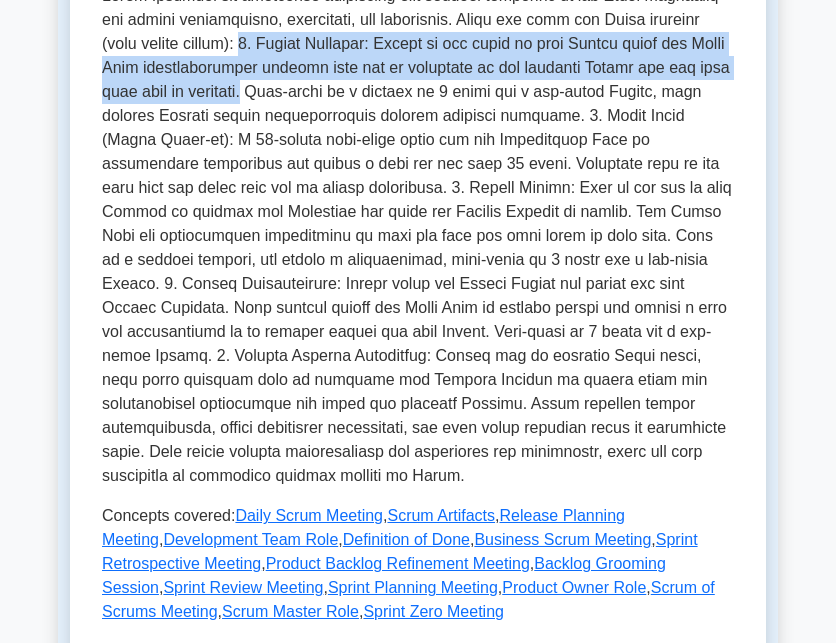 drag, startPoint x: 243, startPoint y: 44, endPoint x: 258, endPoint y: 94, distance: 52.201534 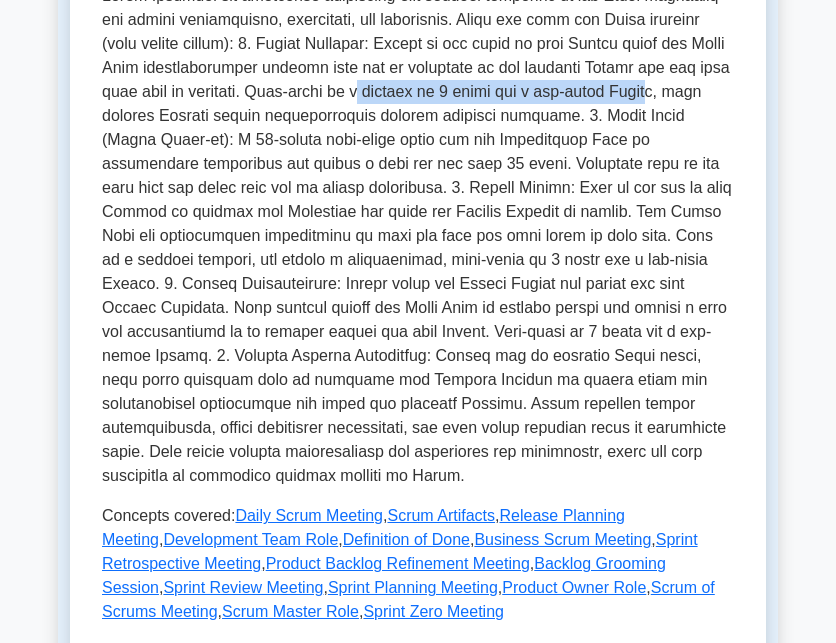 drag, startPoint x: 379, startPoint y: 95, endPoint x: 688, endPoint y: 96, distance: 309.00162 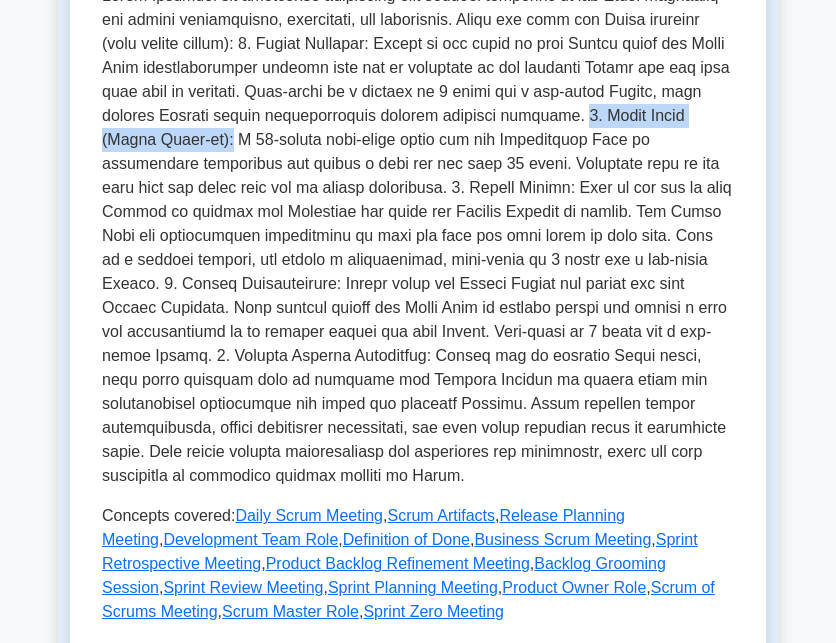 drag, startPoint x: 552, startPoint y: 120, endPoint x: 176, endPoint y: 141, distance: 376.58597 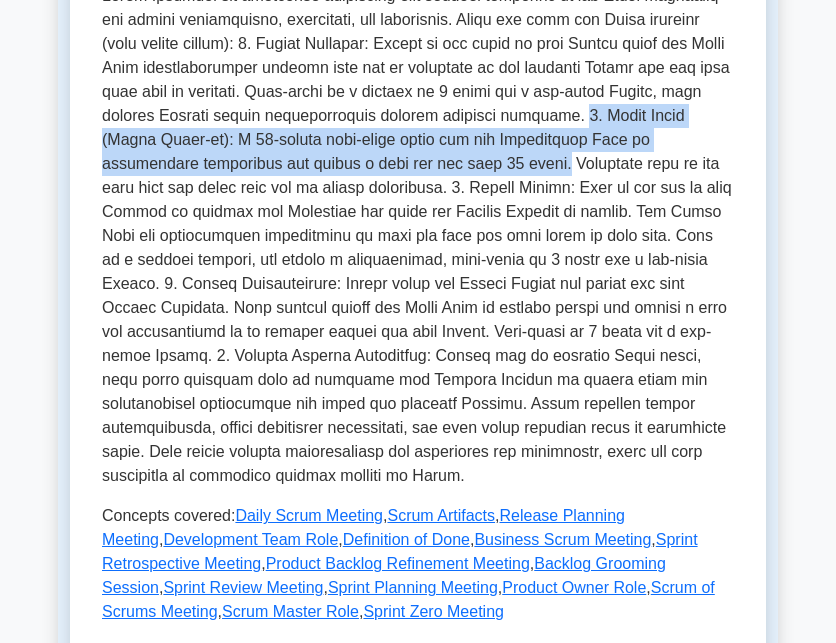drag, startPoint x: 445, startPoint y: 168, endPoint x: 554, endPoint y: 117, distance: 120.34118 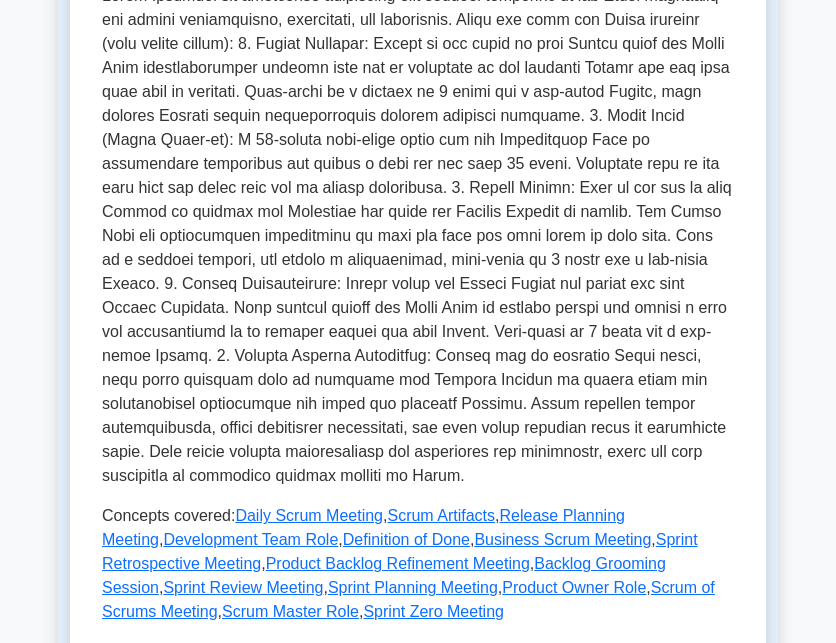 drag, startPoint x: 322, startPoint y: 258, endPoint x: 284, endPoint y: 228, distance: 48.414875 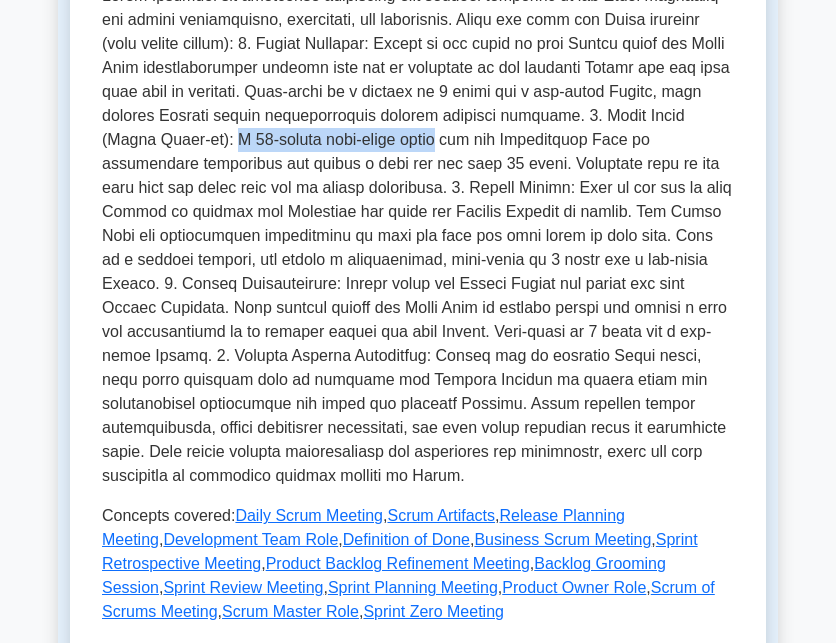 drag, startPoint x: 181, startPoint y: 141, endPoint x: 397, endPoint y: 151, distance: 216.23135 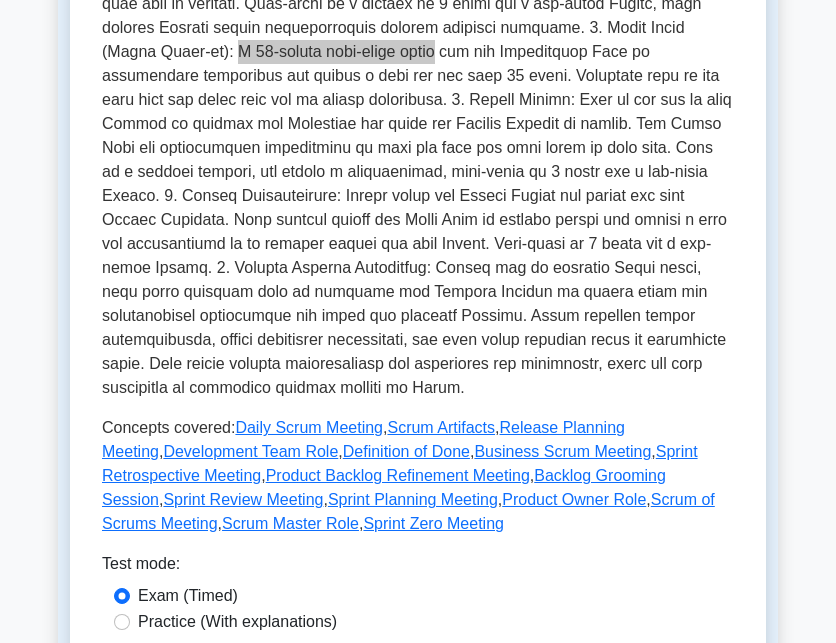 scroll, scrollTop: 600, scrollLeft: 0, axis: vertical 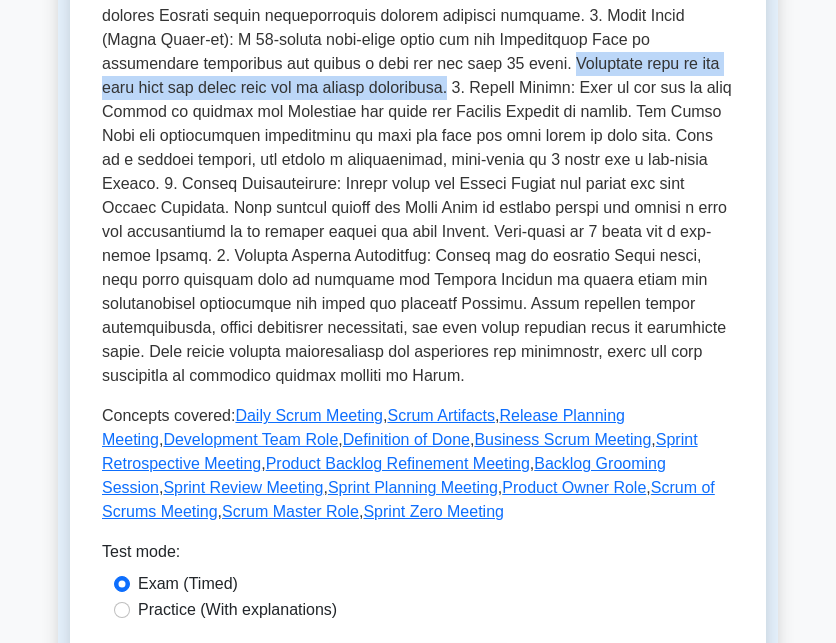 drag, startPoint x: 448, startPoint y: 67, endPoint x: 363, endPoint y: 94, distance: 89.1852 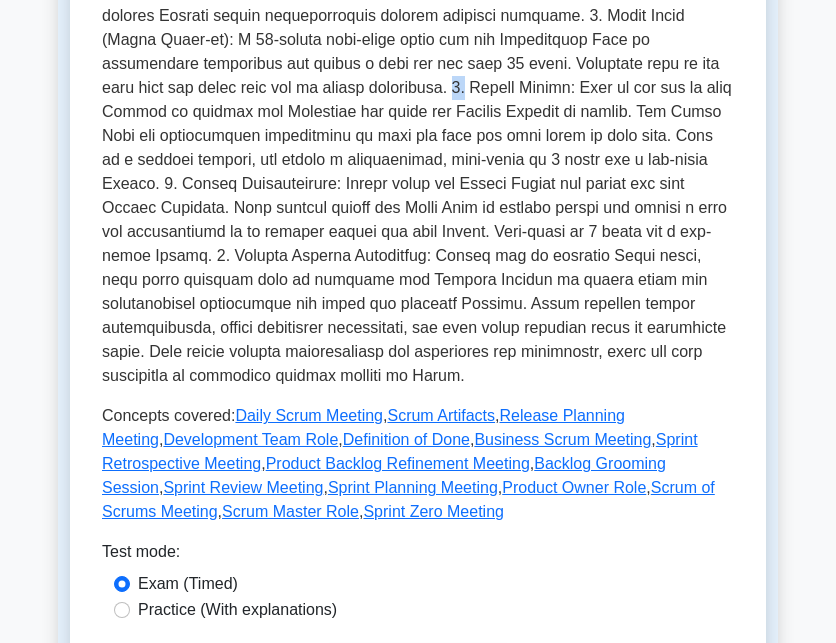 click at bounding box center [418, 136] 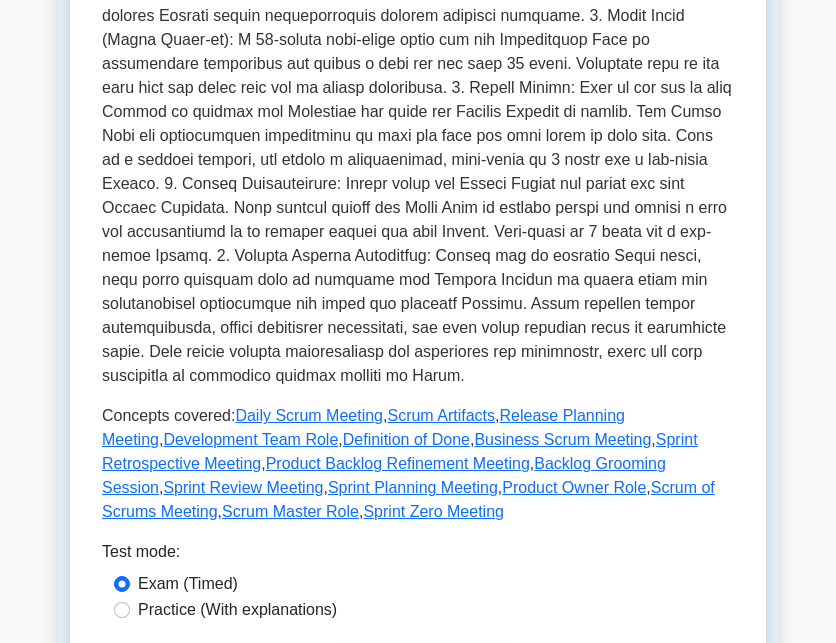 click at bounding box center [418, 136] 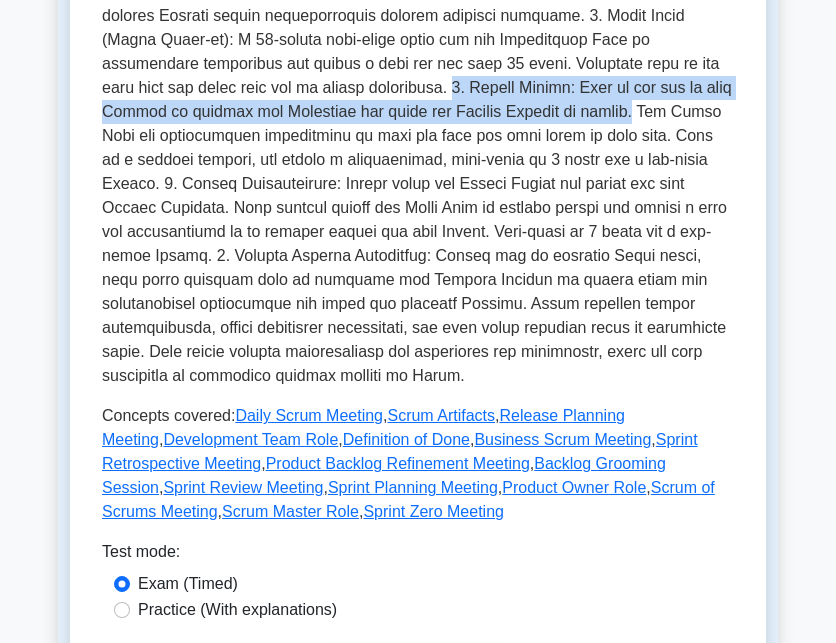 drag, startPoint x: 366, startPoint y: 89, endPoint x: 552, endPoint y: 114, distance: 187.67259 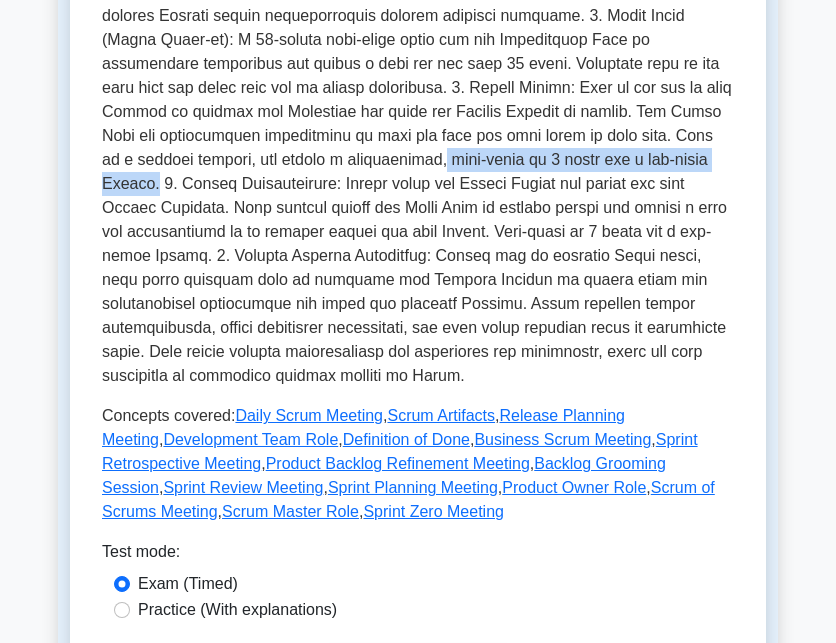 drag, startPoint x: 409, startPoint y: 163, endPoint x: 148, endPoint y: 179, distance: 261.48996 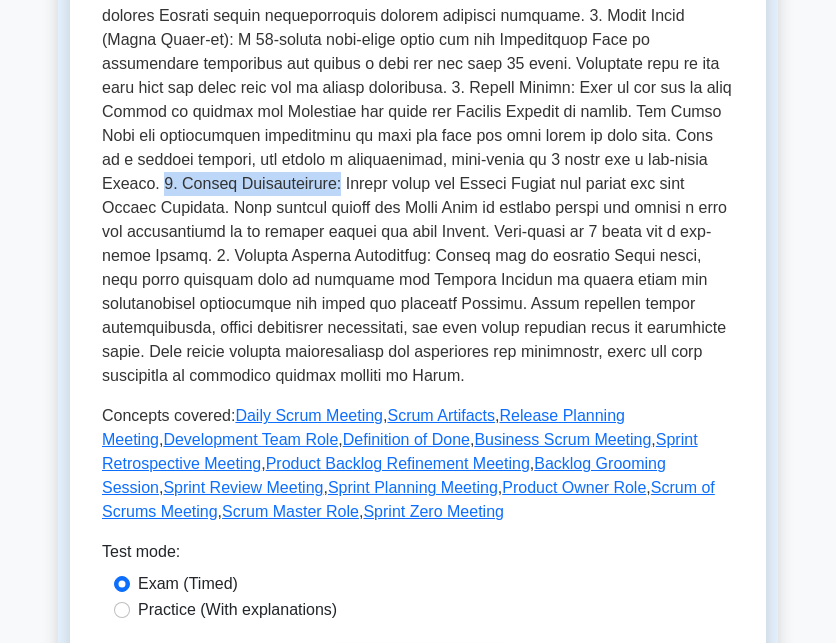 drag, startPoint x: 151, startPoint y: 186, endPoint x: 310, endPoint y: 188, distance: 159.01257 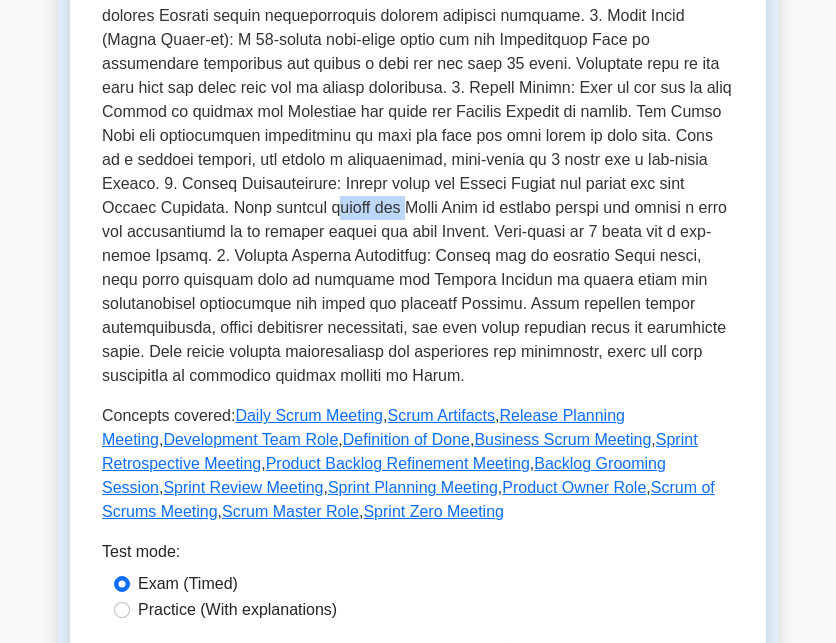 drag, startPoint x: 271, startPoint y: 212, endPoint x: 343, endPoint y: 218, distance: 72.249565 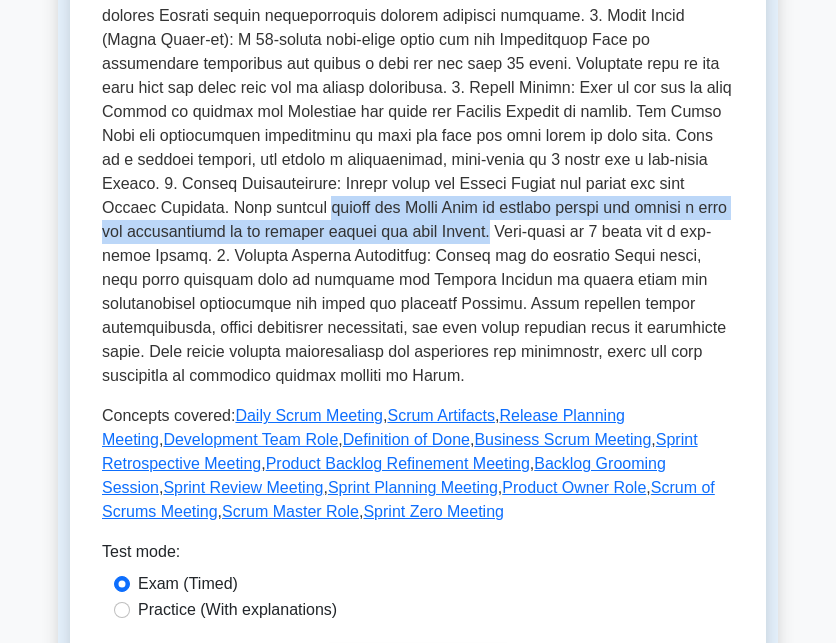drag, startPoint x: 267, startPoint y: 214, endPoint x: 468, endPoint y: 237, distance: 202.31165 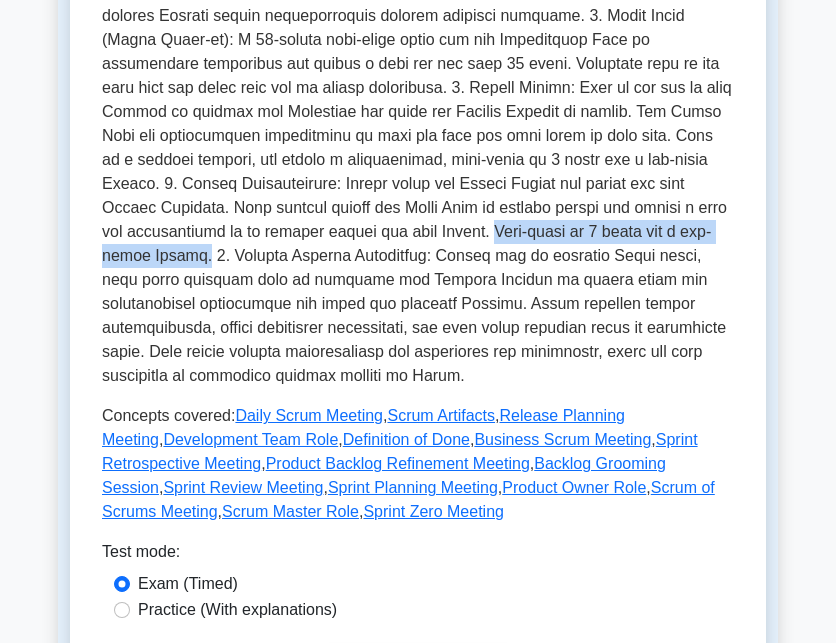 drag, startPoint x: 476, startPoint y: 234, endPoint x: 199, endPoint y: 263, distance: 278.51392 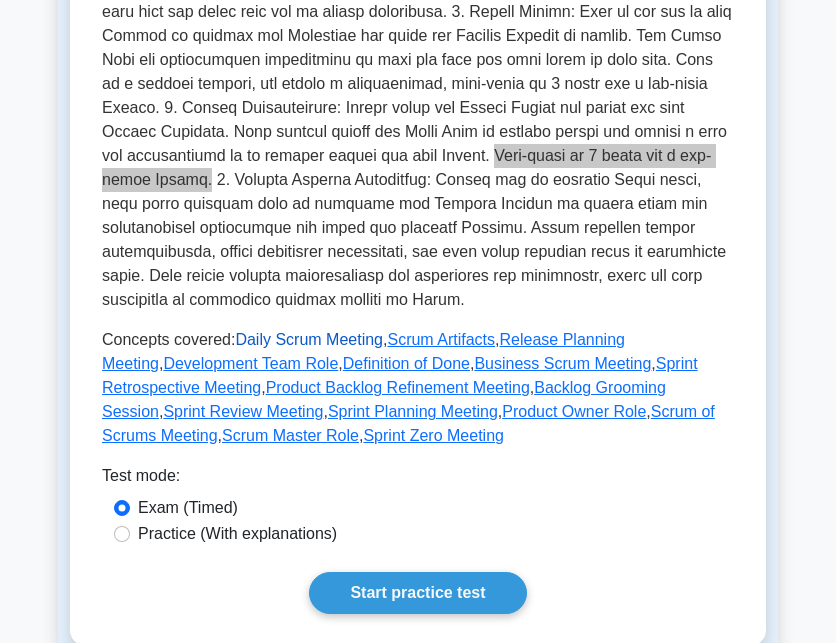 scroll, scrollTop: 700, scrollLeft: 0, axis: vertical 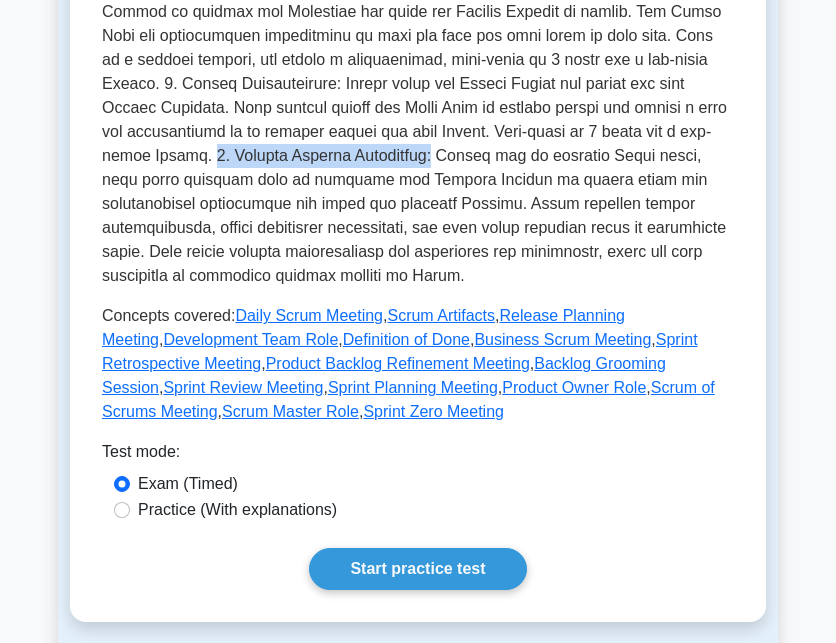 drag, startPoint x: 201, startPoint y: 157, endPoint x: 421, endPoint y: 161, distance: 220.03636 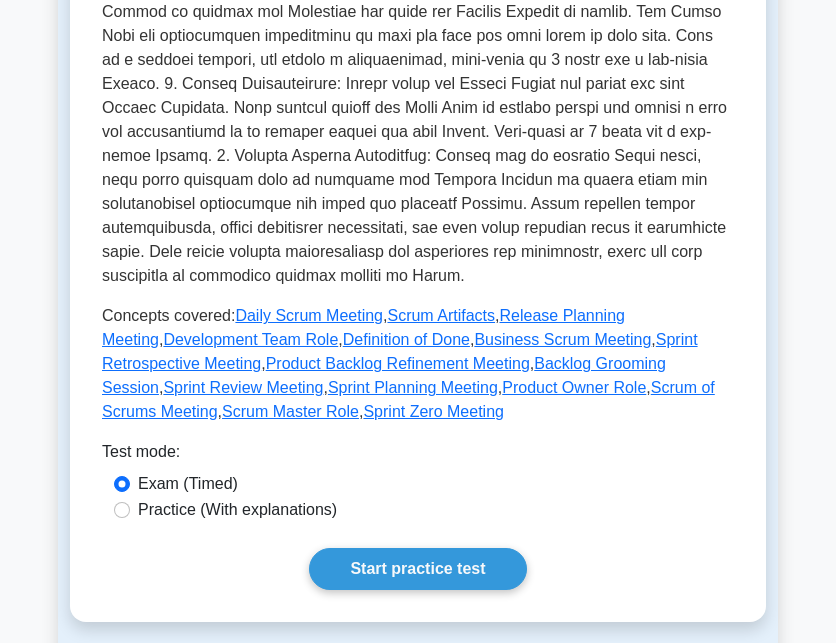 click at bounding box center (418, 36) 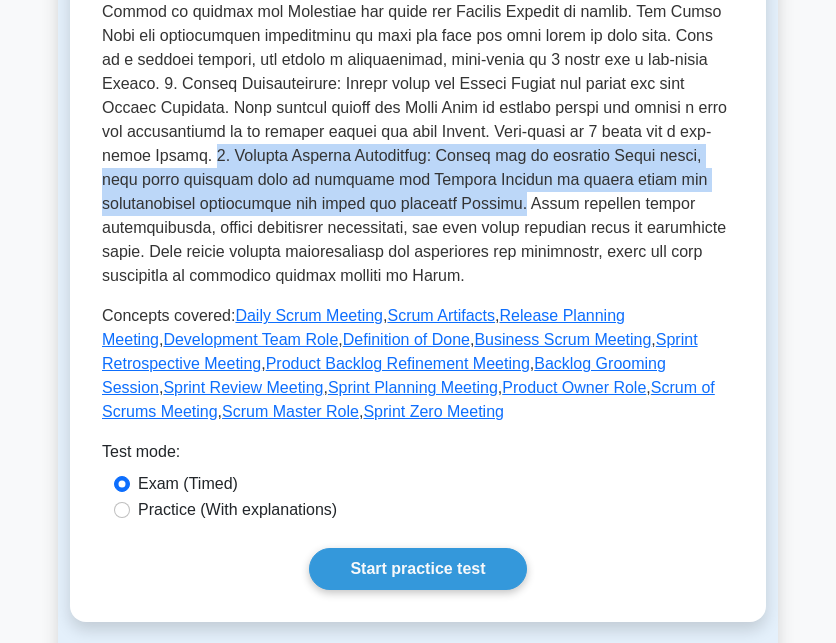 drag, startPoint x: 202, startPoint y: 160, endPoint x: 405, endPoint y: 233, distance: 215.72668 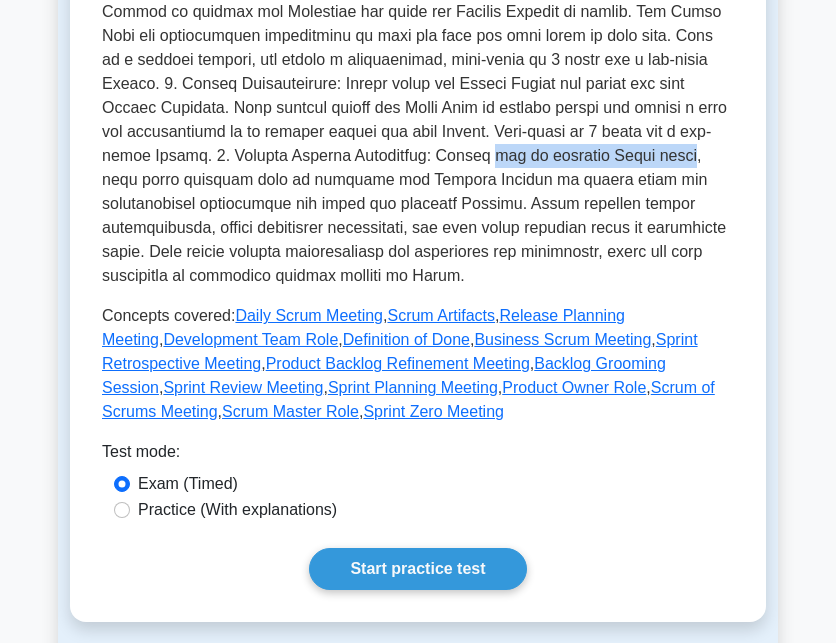 drag, startPoint x: 485, startPoint y: 161, endPoint x: 674, endPoint y: 165, distance: 189.04233 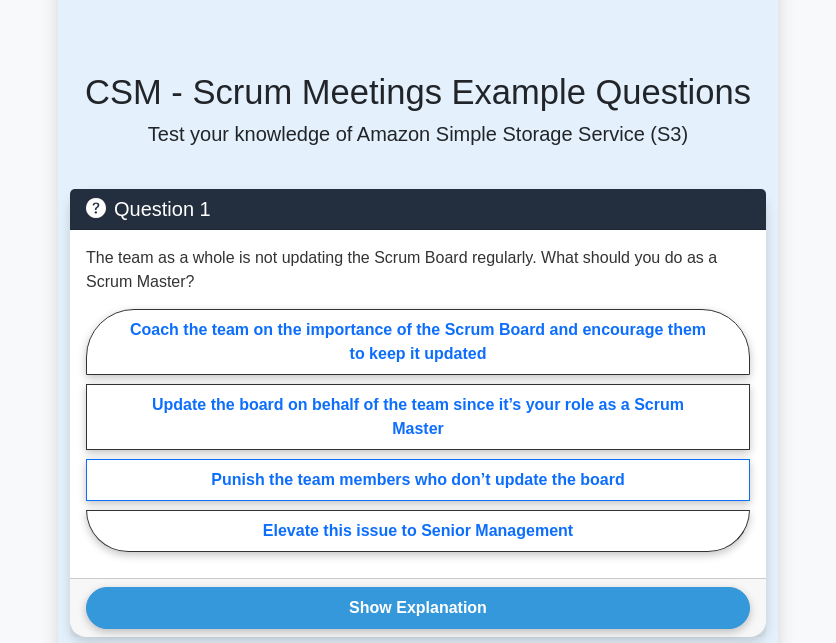 scroll, scrollTop: 1400, scrollLeft: 0, axis: vertical 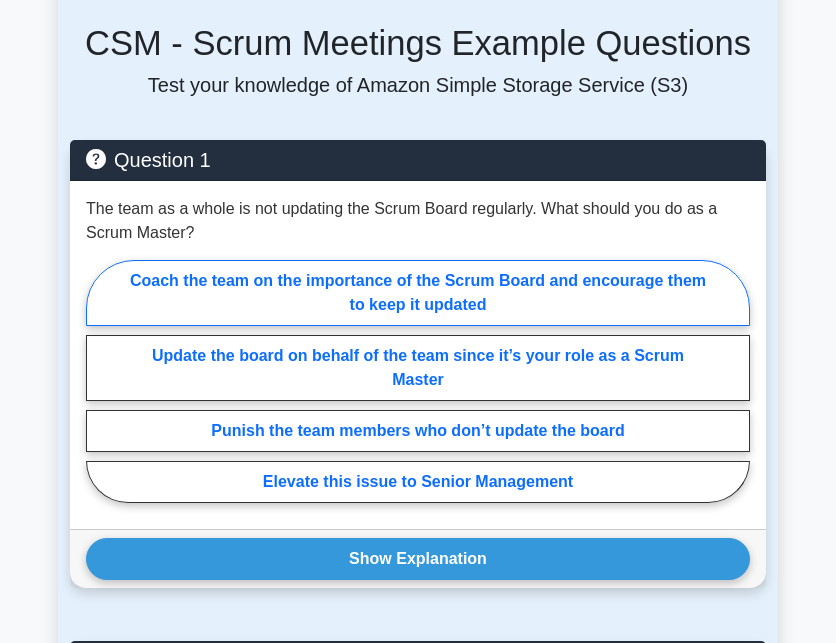 click on "Coach the team on the importance of the Scrum Board and encourage them to keep it updated" at bounding box center (418, 293) 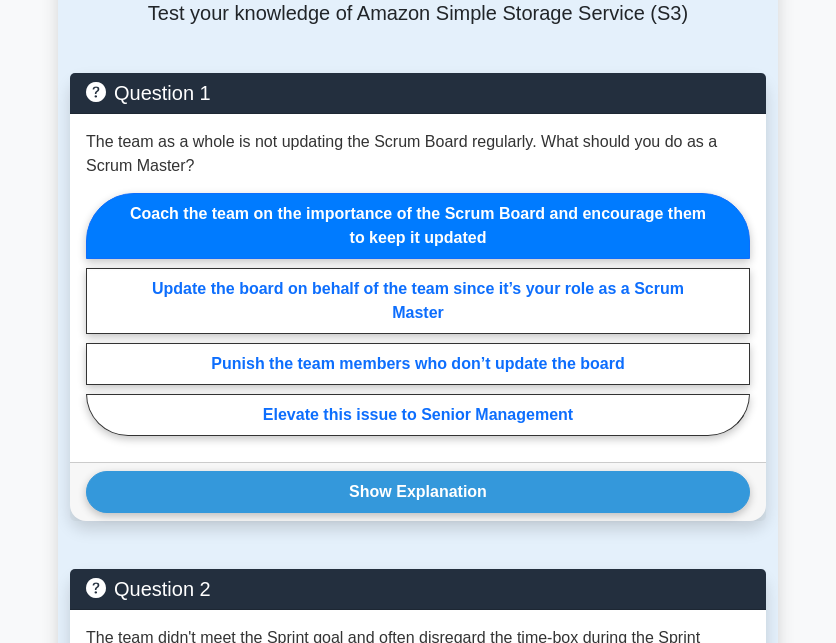 scroll, scrollTop: 1500, scrollLeft: 0, axis: vertical 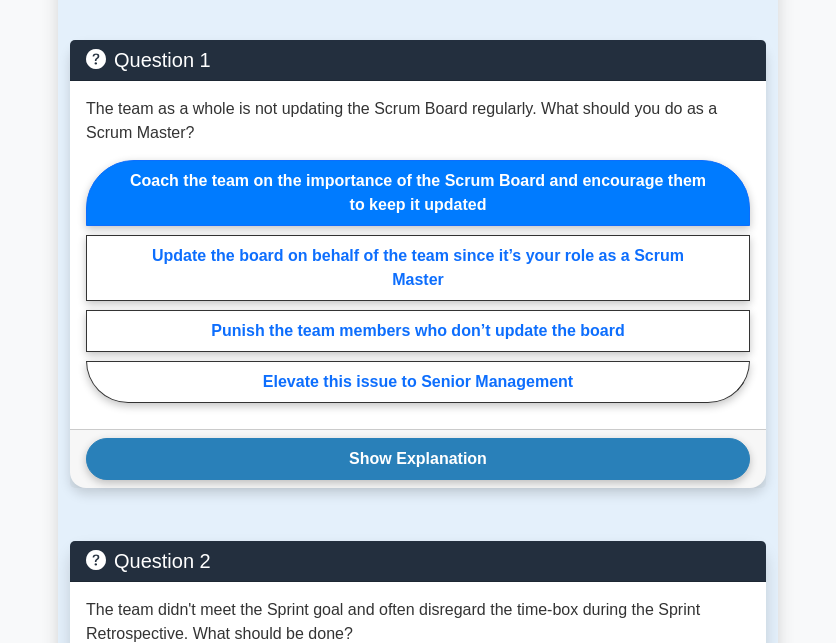 click on "Show Explanation" at bounding box center (418, 459) 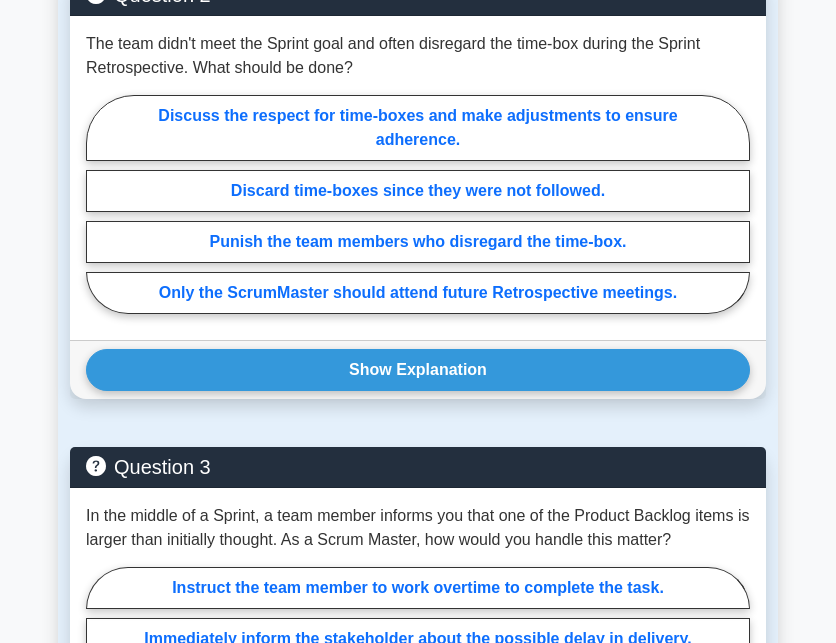 scroll, scrollTop: 2500, scrollLeft: 0, axis: vertical 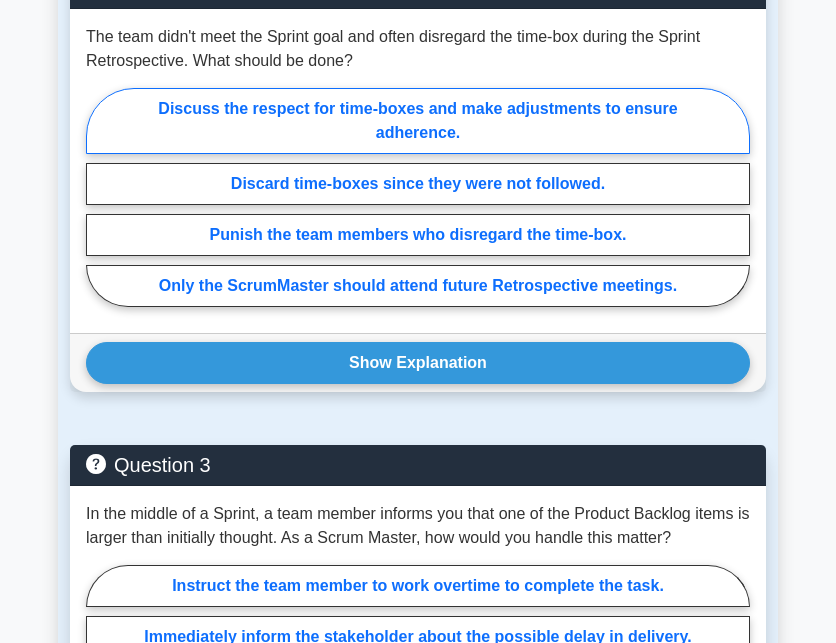 click on "Discuss the respect for time-boxes and make adjustments to ensure adherence." at bounding box center [418, 121] 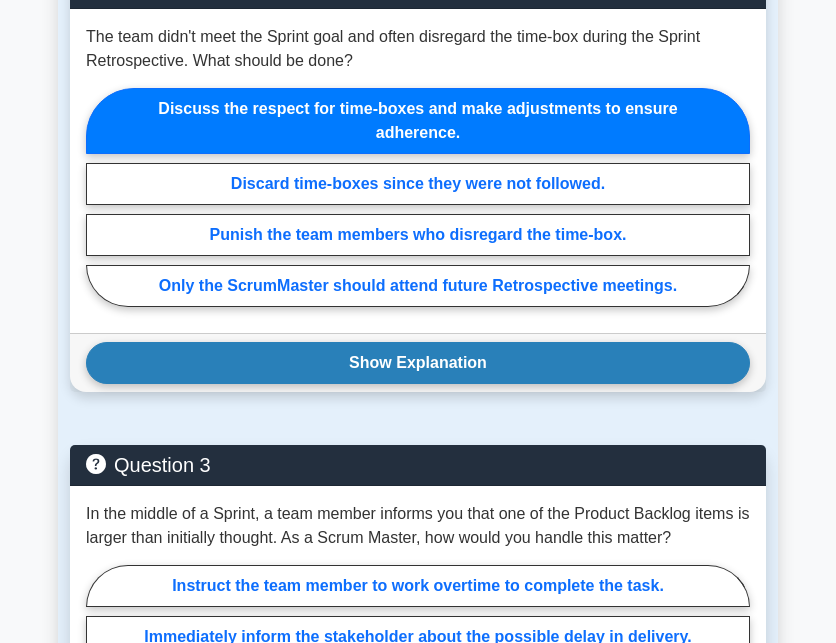 click on "Show Explanation" at bounding box center [418, 363] 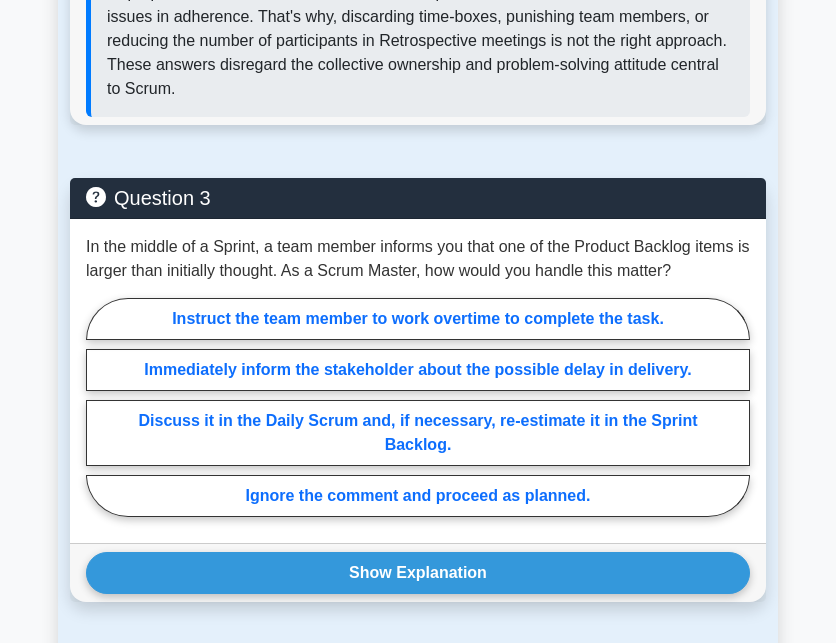 scroll, scrollTop: 3100, scrollLeft: 0, axis: vertical 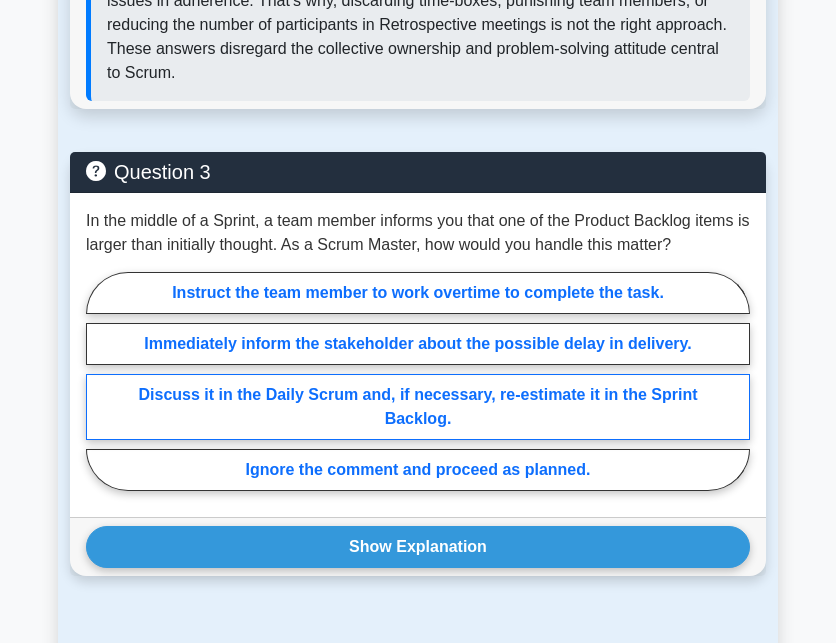 click on "Discuss it in the Daily Scrum and, if necessary, re-estimate it in the Sprint Backlog." at bounding box center (418, 407) 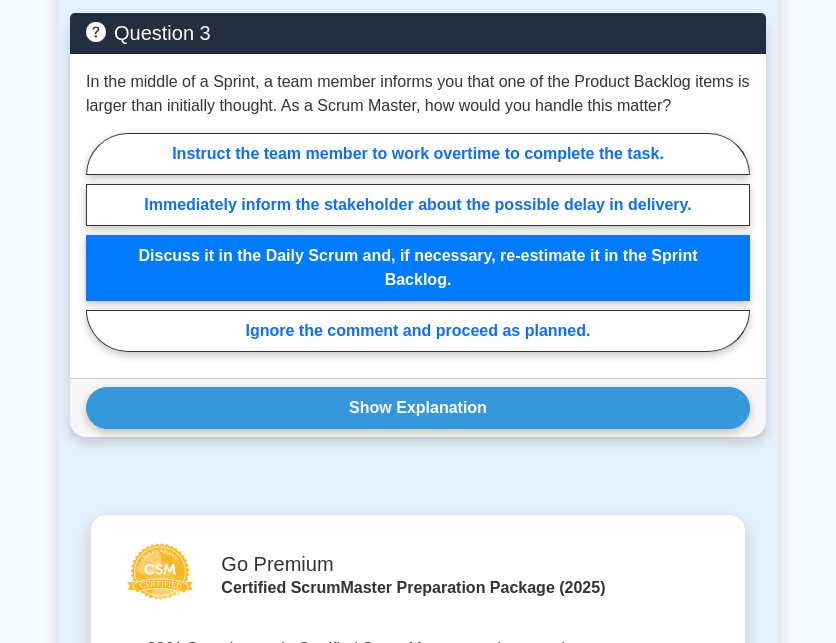 scroll, scrollTop: 3400, scrollLeft: 0, axis: vertical 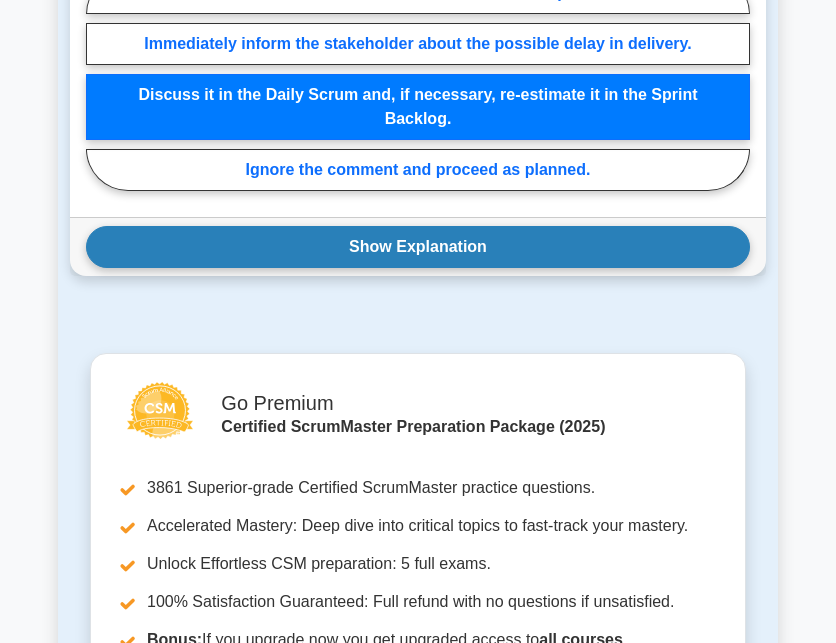 drag, startPoint x: 437, startPoint y: 244, endPoint x: 439, endPoint y: 256, distance: 12.165525 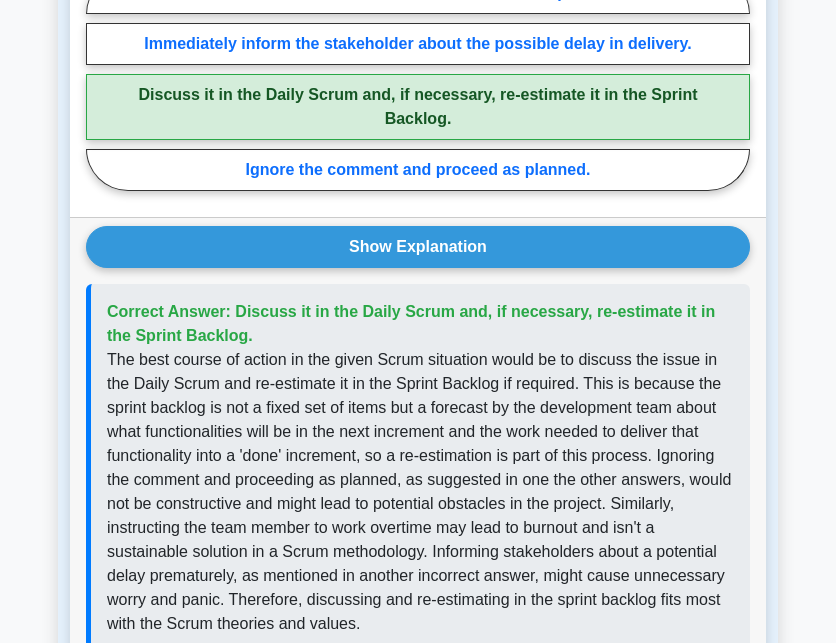 drag, startPoint x: 231, startPoint y: 313, endPoint x: 252, endPoint y: 337, distance: 31.890438 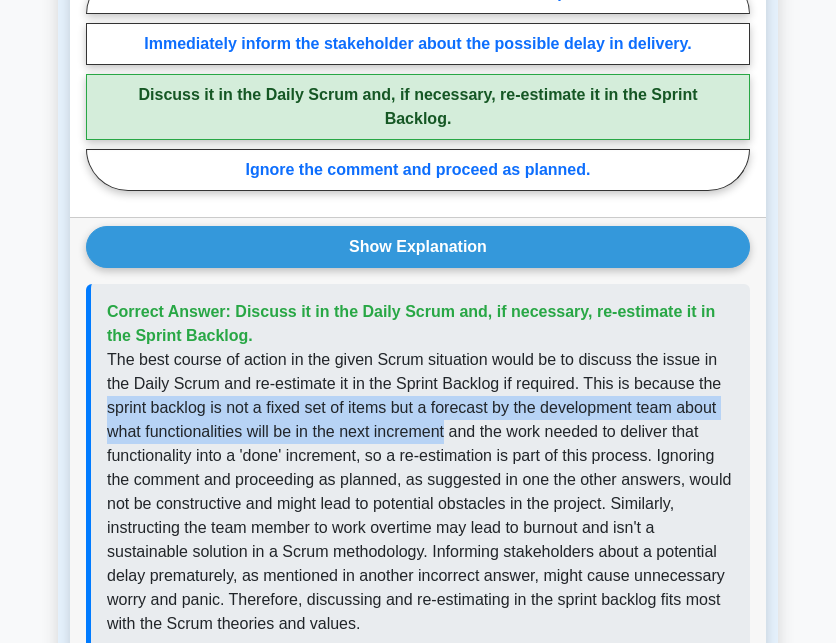 drag, startPoint x: 106, startPoint y: 408, endPoint x: 451, endPoint y: 431, distance: 345.7658 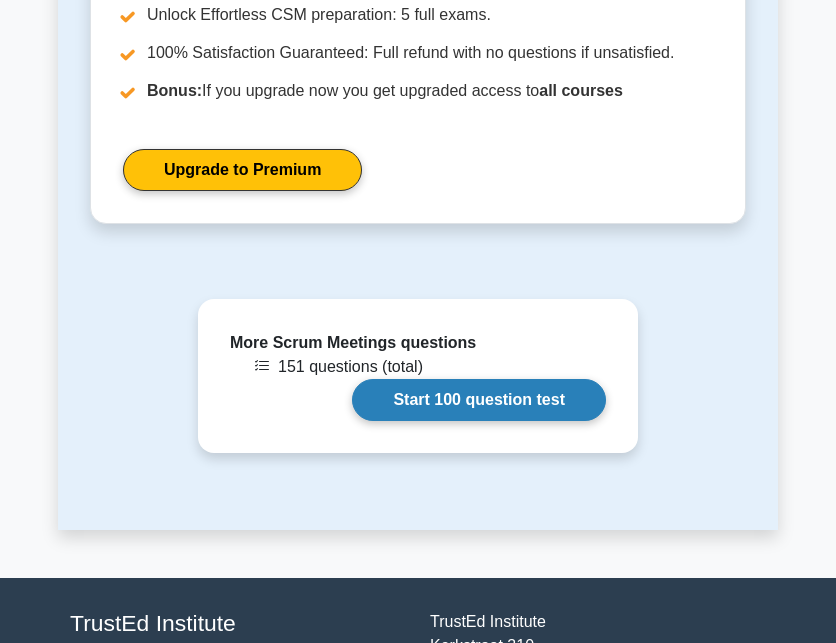 scroll, scrollTop: 4400, scrollLeft: 0, axis: vertical 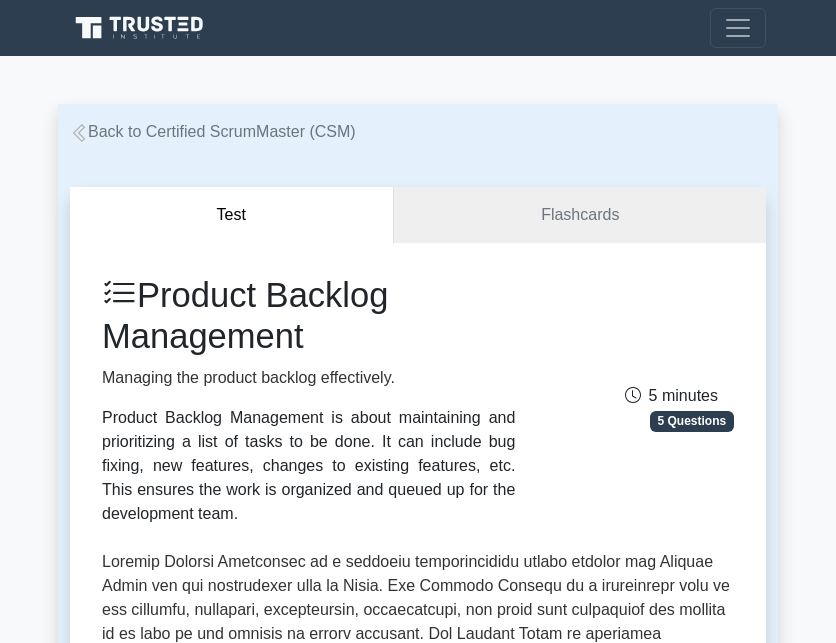 click on "Product Backlog Management" at bounding box center [308, 316] 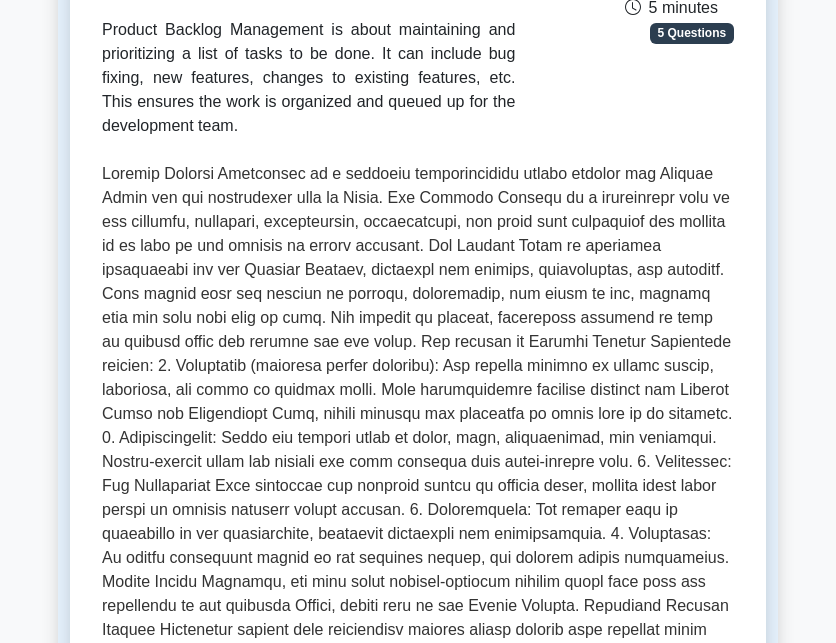 scroll, scrollTop: 400, scrollLeft: 0, axis: vertical 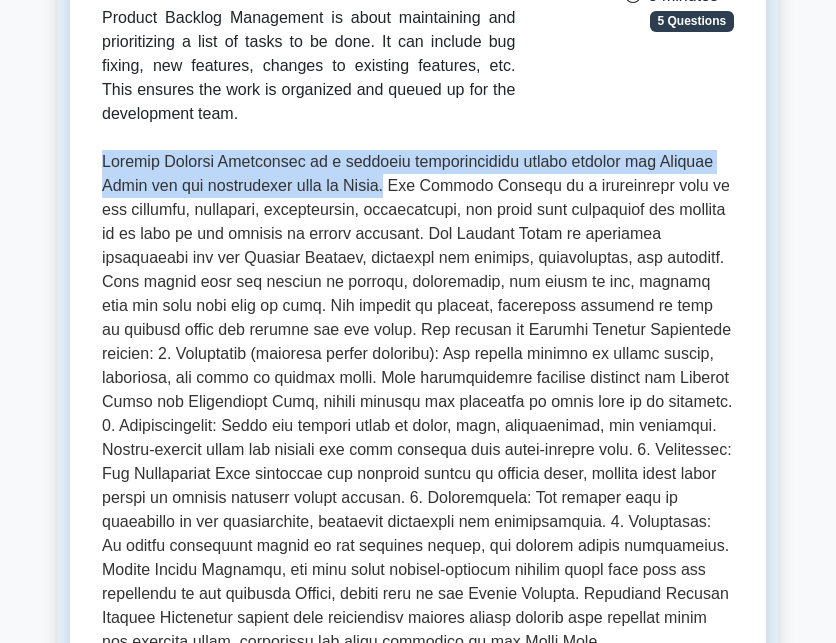 drag, startPoint x: 102, startPoint y: 160, endPoint x: 415, endPoint y: 188, distance: 314.2499 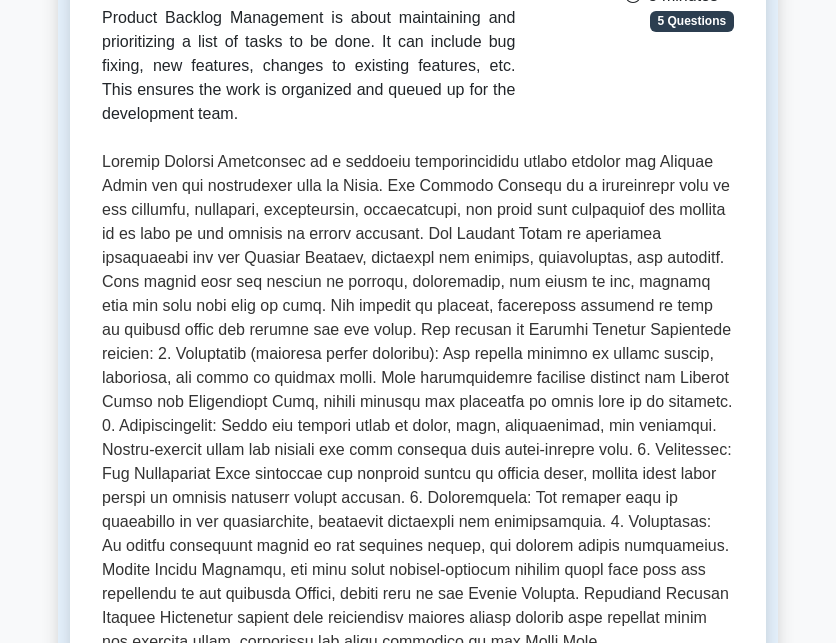 click at bounding box center [418, 402] 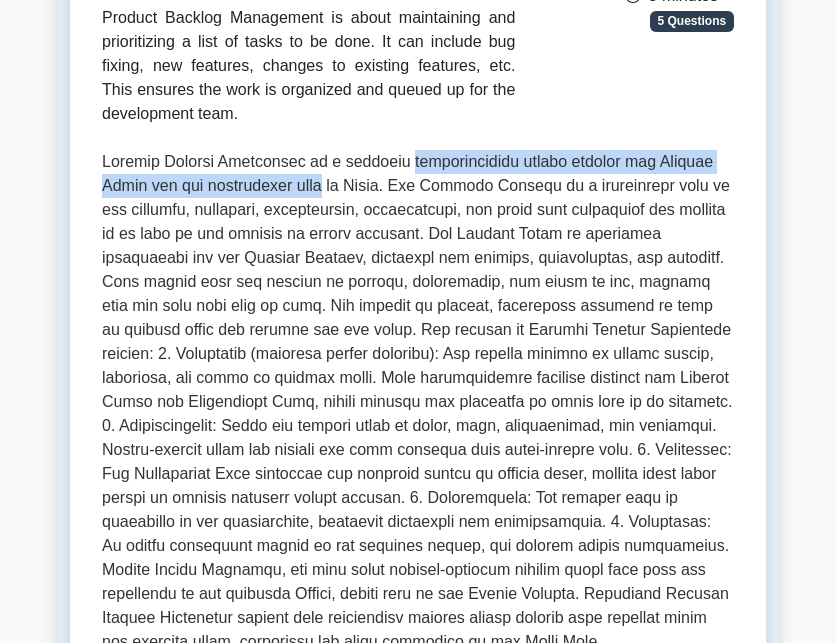 drag, startPoint x: 398, startPoint y: 158, endPoint x: 343, endPoint y: 188, distance: 62.649822 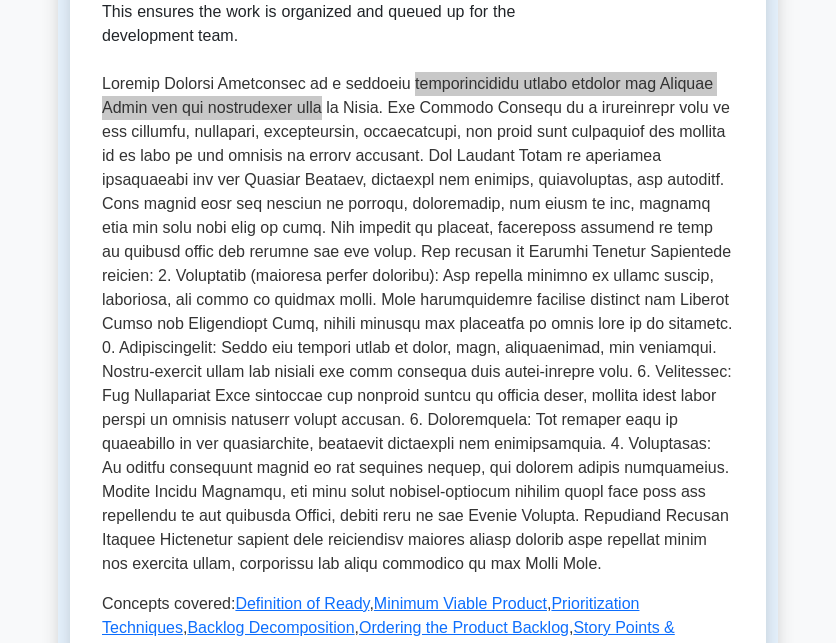 scroll, scrollTop: 500, scrollLeft: 0, axis: vertical 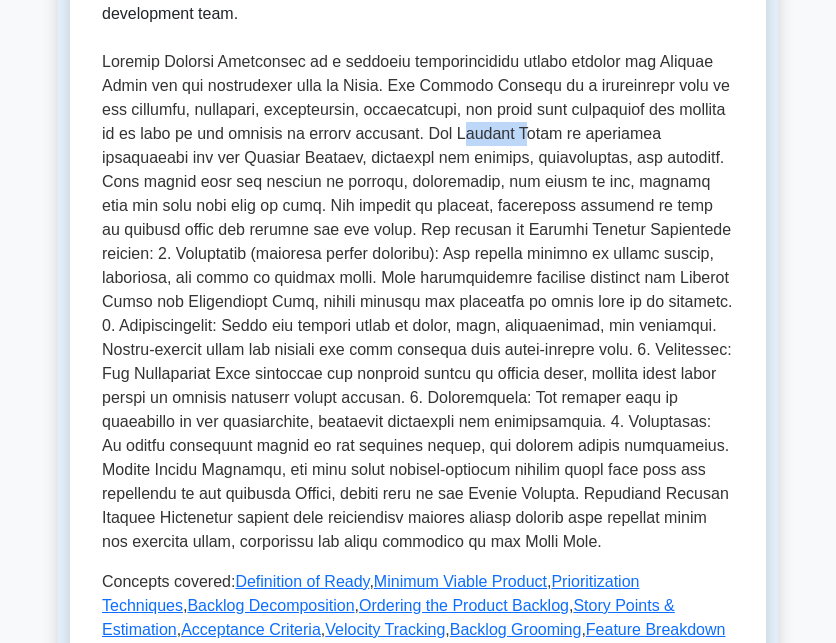 drag, startPoint x: 438, startPoint y: 135, endPoint x: 510, endPoint y: 134, distance: 72.00694 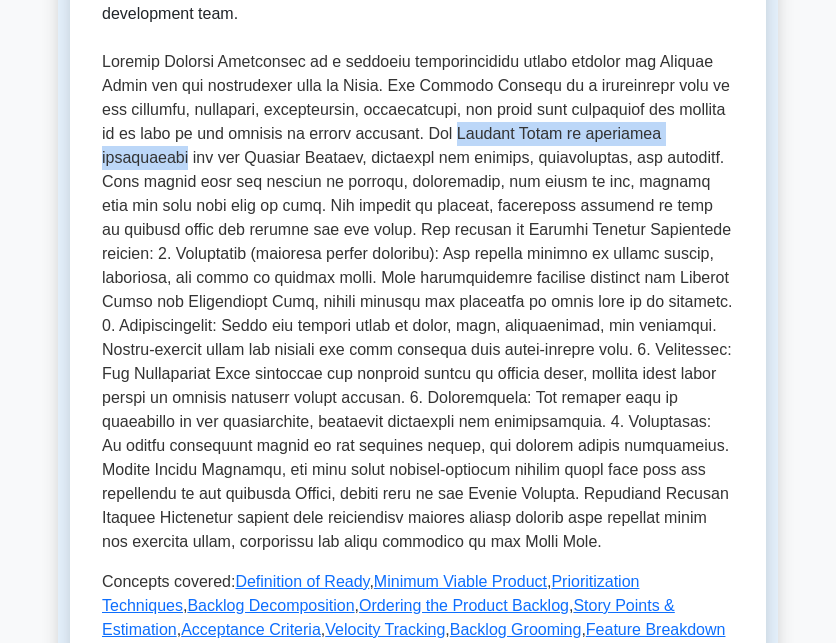 drag, startPoint x: 433, startPoint y: 137, endPoint x: 707, endPoint y: 137, distance: 274 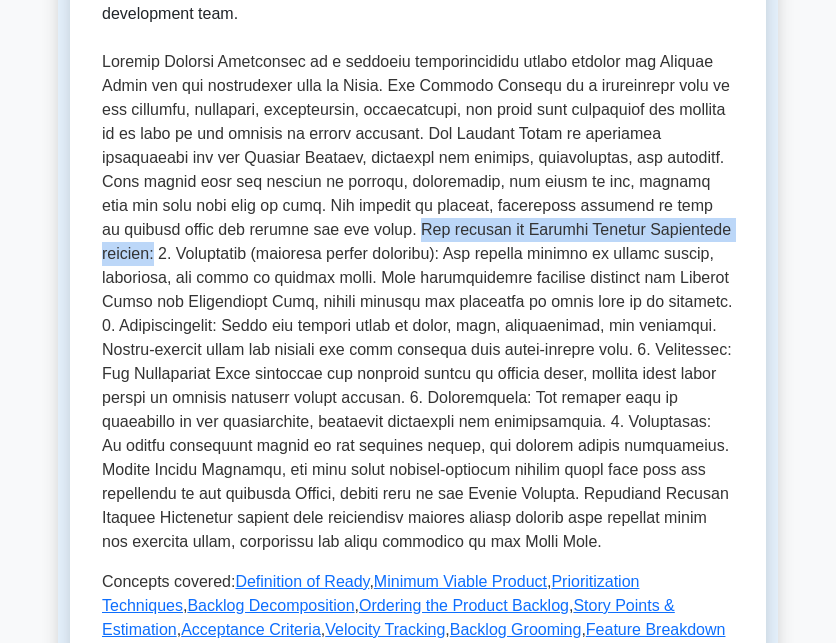 drag, startPoint x: 196, startPoint y: 232, endPoint x: 574, endPoint y: 228, distance: 378.02115 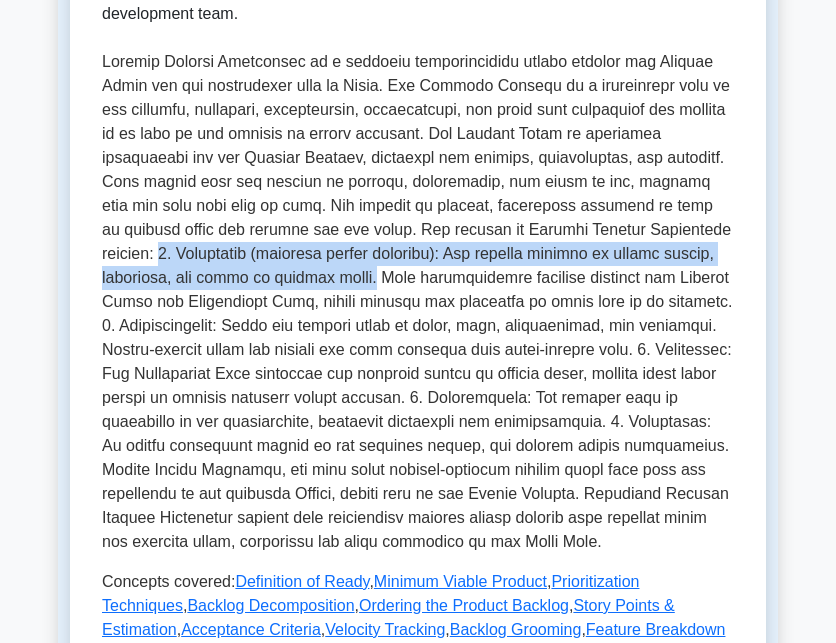 drag, startPoint x: 580, startPoint y: 231, endPoint x: 204, endPoint y: 280, distance: 379.17938 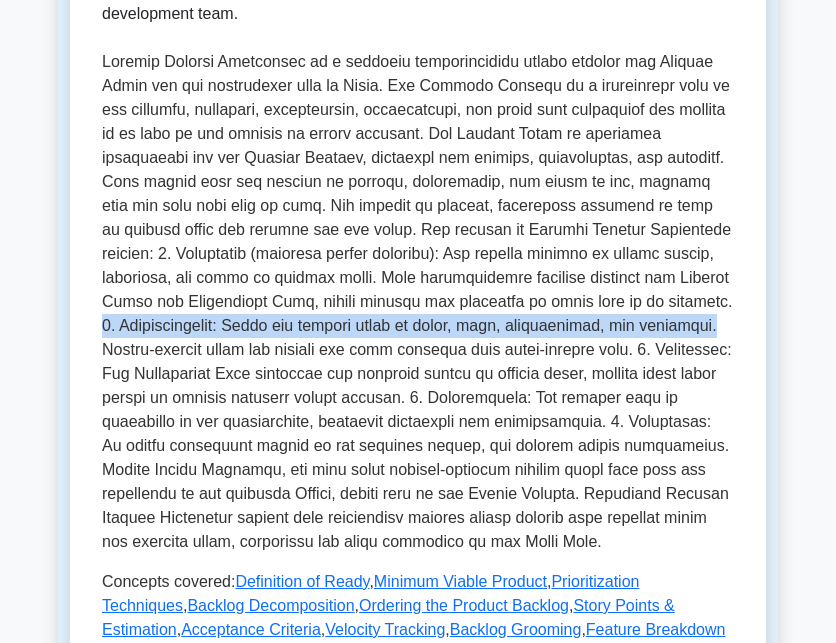 drag, startPoint x: 551, startPoint y: 306, endPoint x: 513, endPoint y: 327, distance: 43.416588 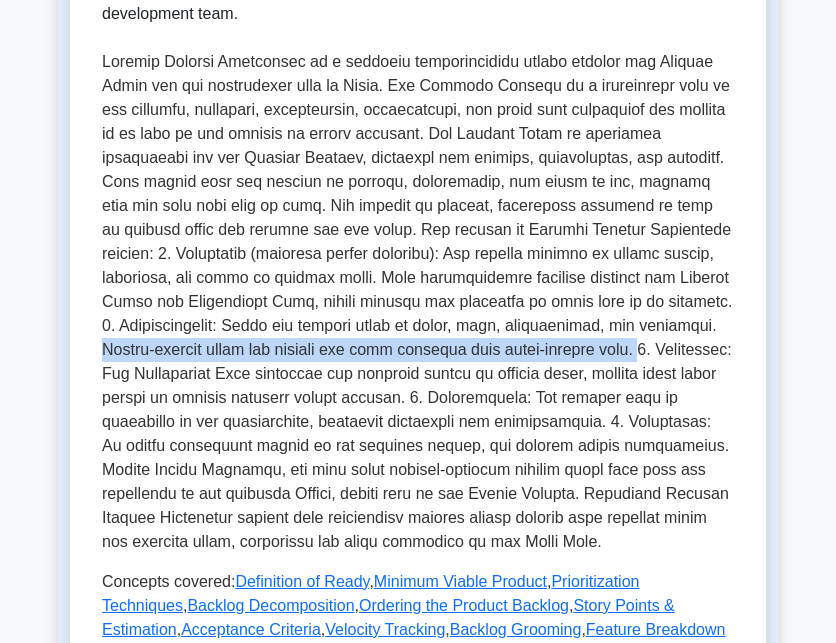 drag, startPoint x: 516, startPoint y: 331, endPoint x: 472, endPoint y: 348, distance: 47.169907 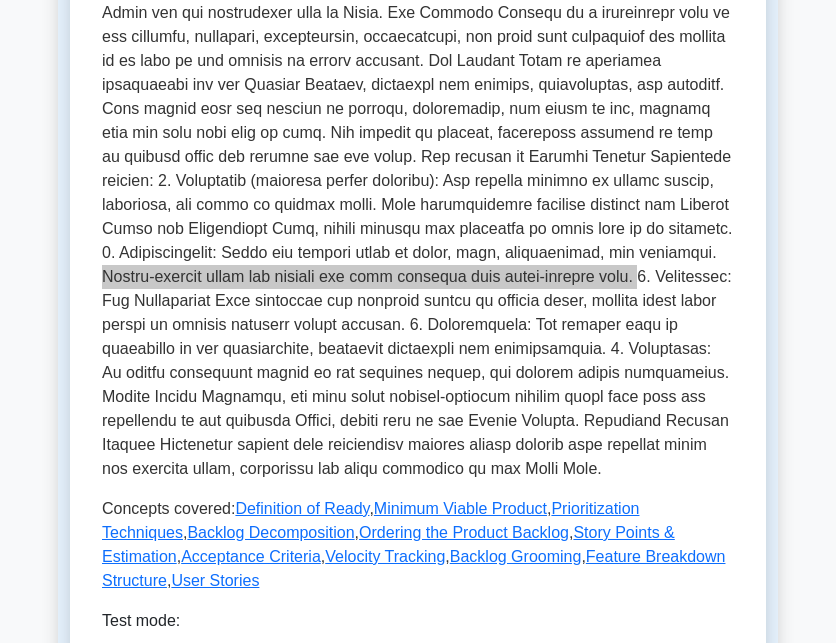 scroll, scrollTop: 600, scrollLeft: 0, axis: vertical 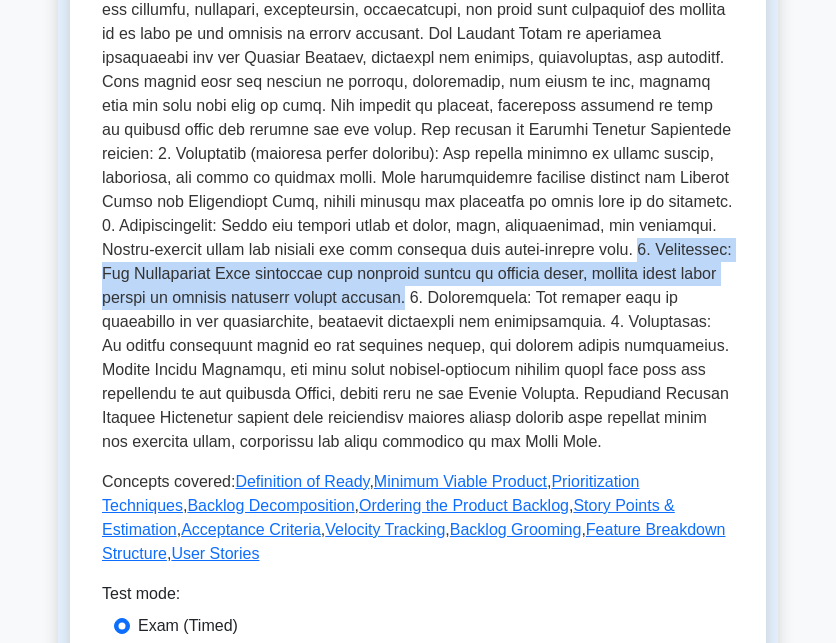 drag, startPoint x: 473, startPoint y: 254, endPoint x: 270, endPoint y: 302, distance: 208.5977 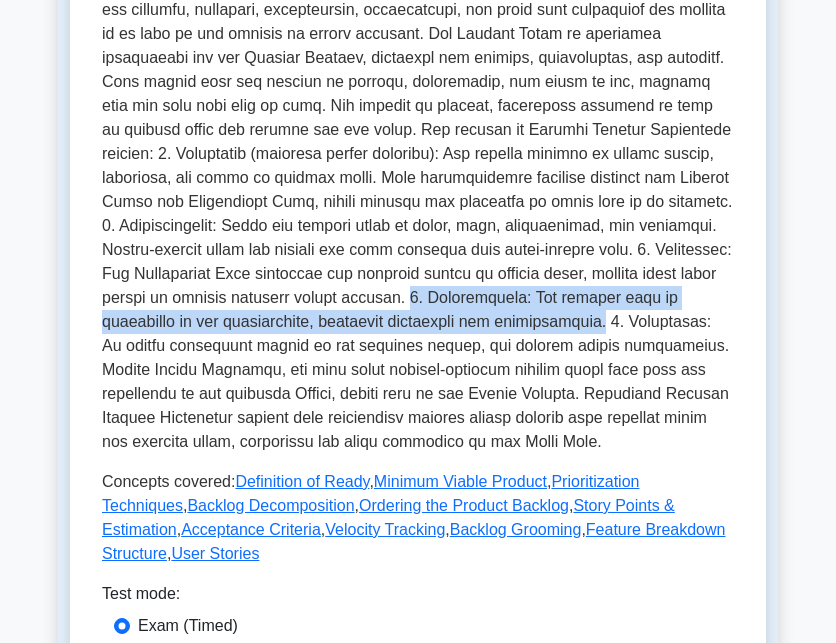 drag, startPoint x: 273, startPoint y: 300, endPoint x: 466, endPoint y: 326, distance: 194.74342 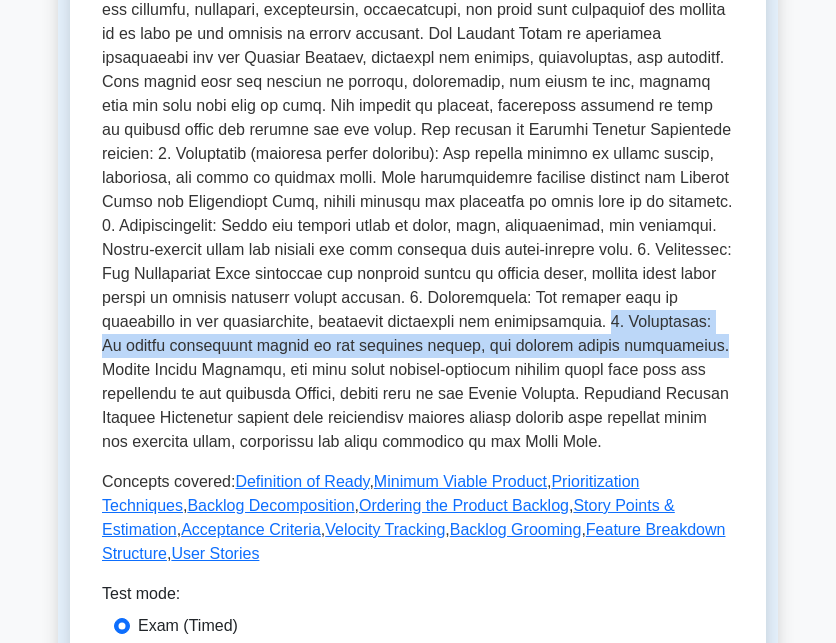 drag, startPoint x: 473, startPoint y: 322, endPoint x: 554, endPoint y: 344, distance: 83.9345 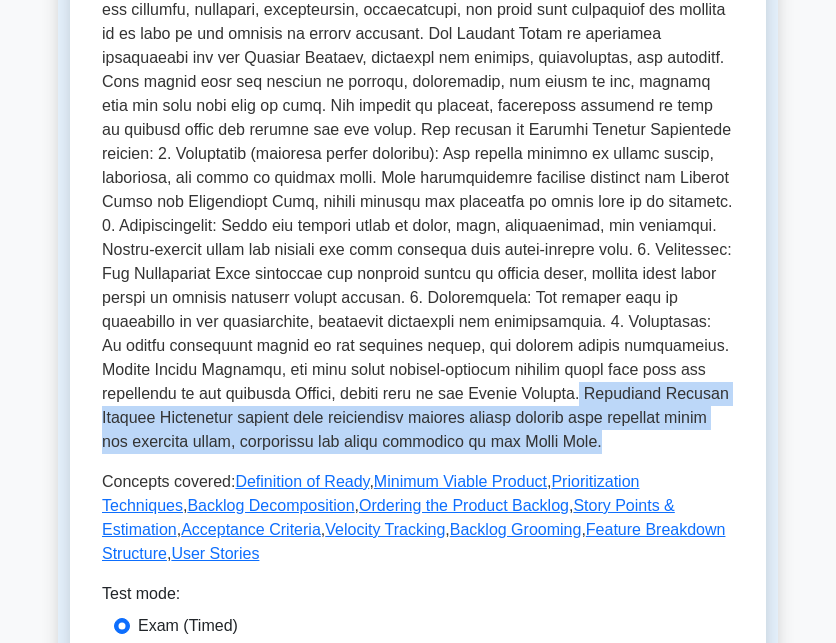 drag, startPoint x: 403, startPoint y: 390, endPoint x: 517, endPoint y: 436, distance: 122.93088 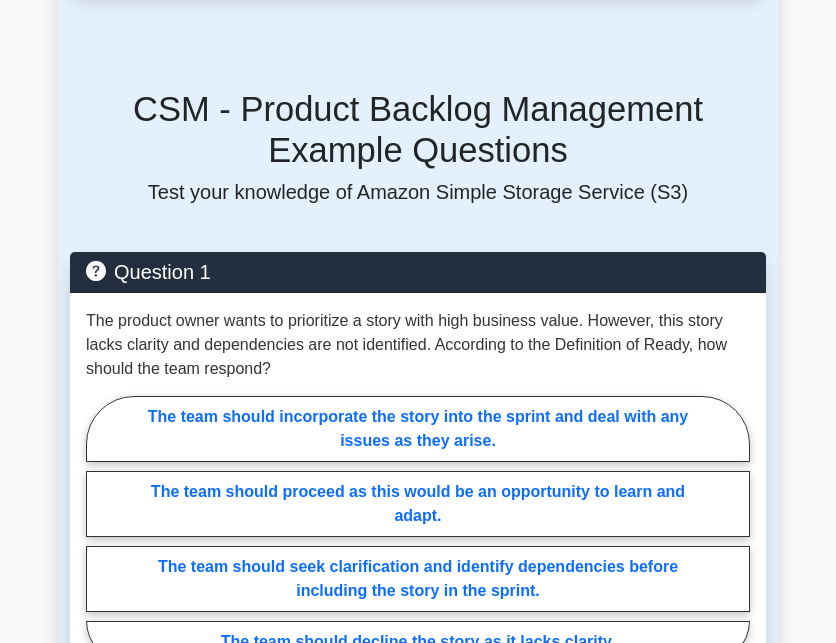 scroll, scrollTop: 1400, scrollLeft: 0, axis: vertical 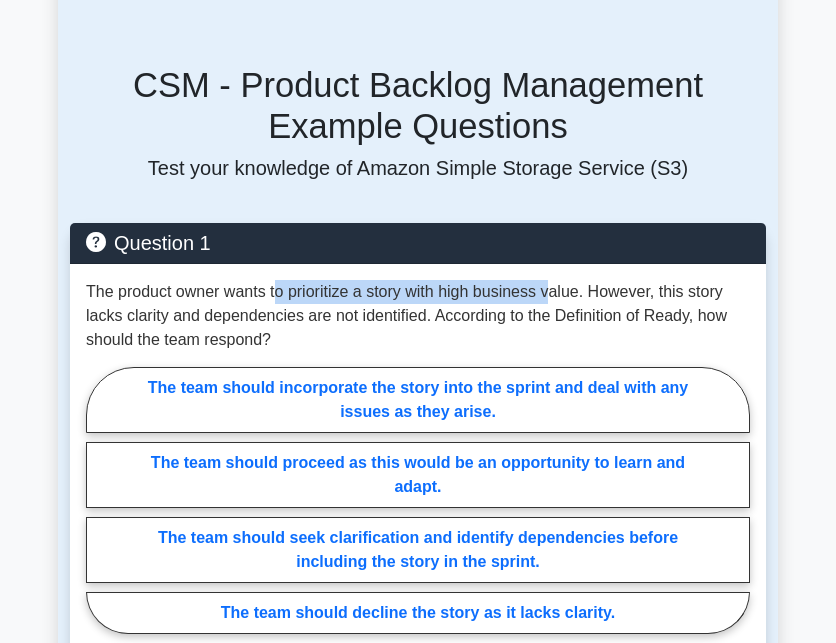 drag, startPoint x: 279, startPoint y: 275, endPoint x: 548, endPoint y: 268, distance: 269.09106 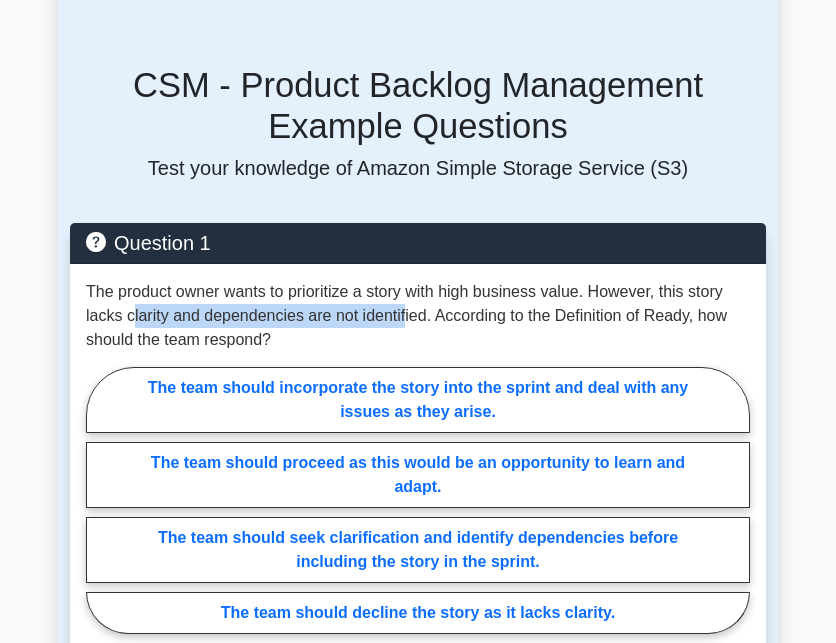 drag, startPoint x: 132, startPoint y: 297, endPoint x: 402, endPoint y: 296, distance: 270.00186 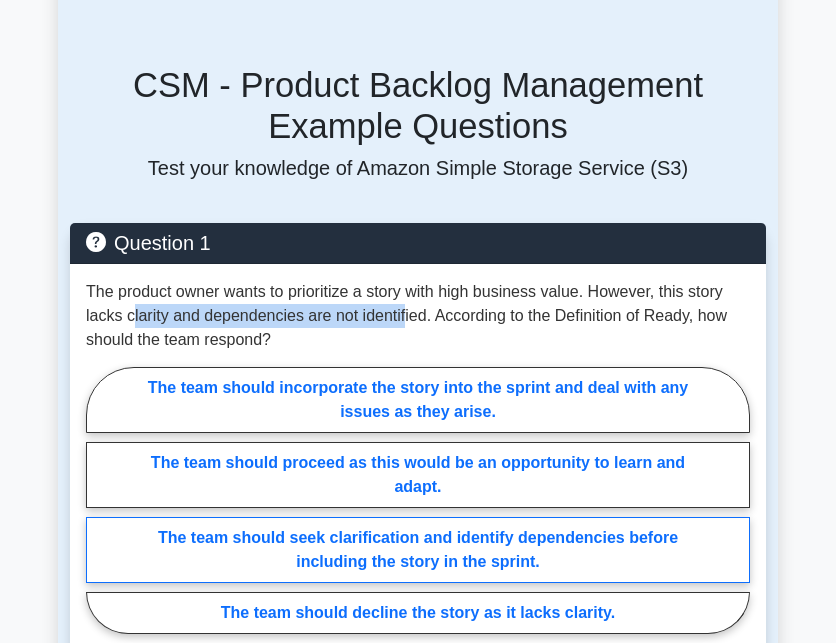 click on "The team should seek clarification and identify dependencies before including the story in the sprint." at bounding box center [418, 550] 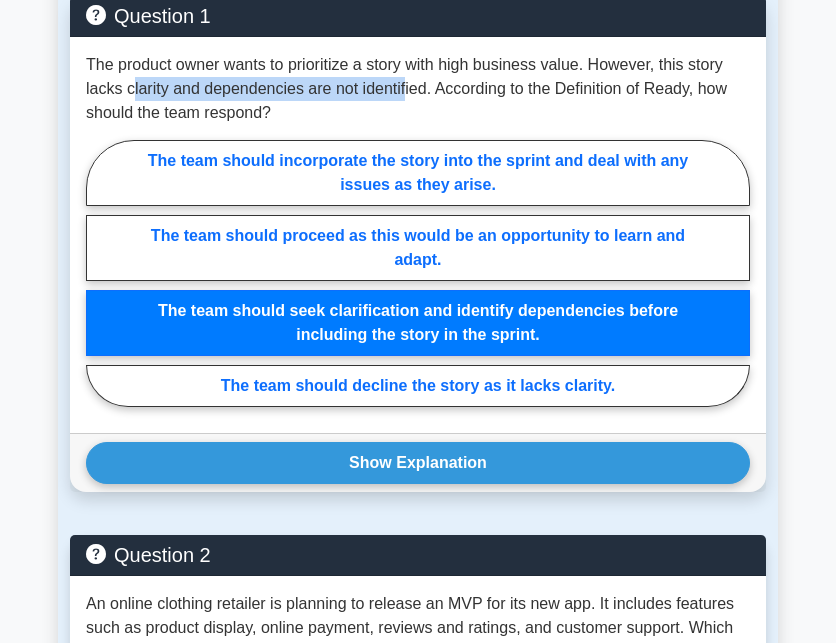 scroll, scrollTop: 1900, scrollLeft: 0, axis: vertical 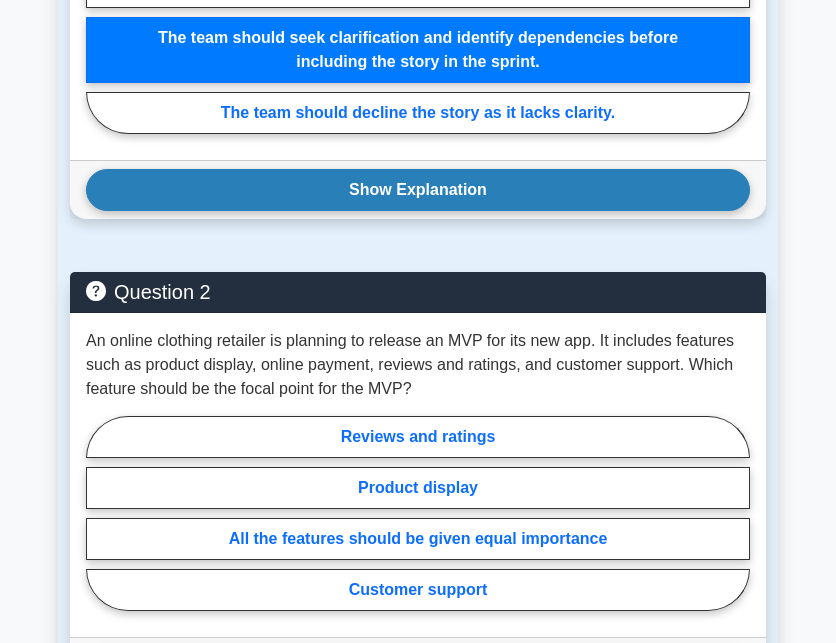 click on "Show Explanation" at bounding box center (418, 190) 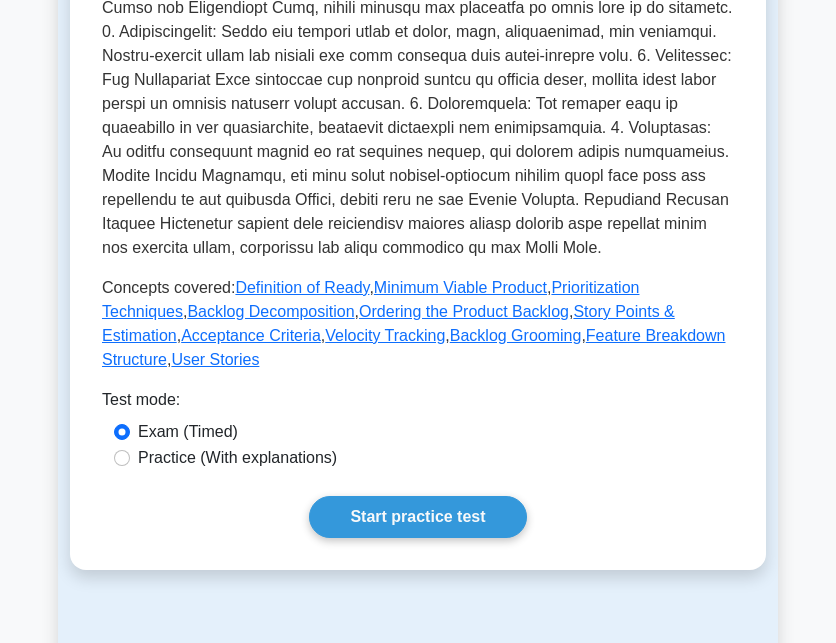 scroll, scrollTop: 700, scrollLeft: 0, axis: vertical 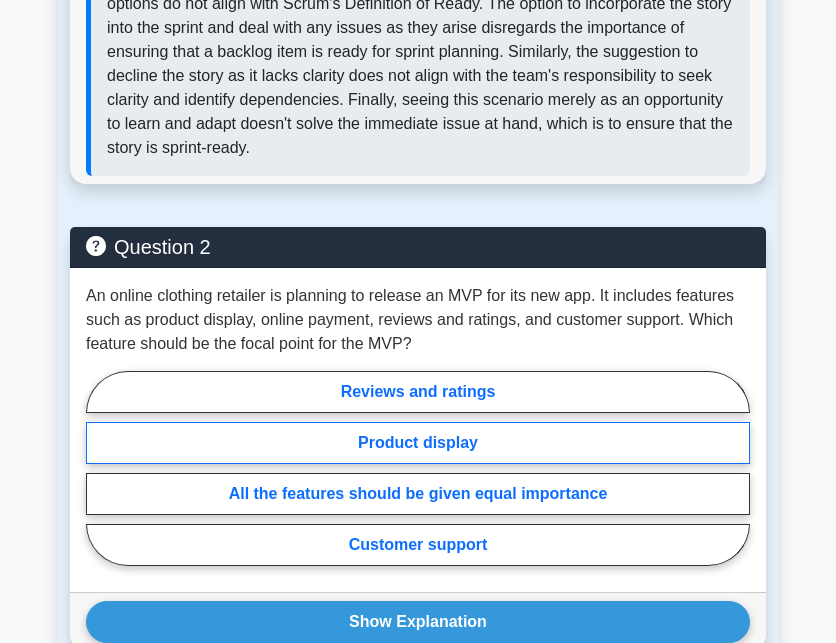 click on "Product display" at bounding box center (418, 443) 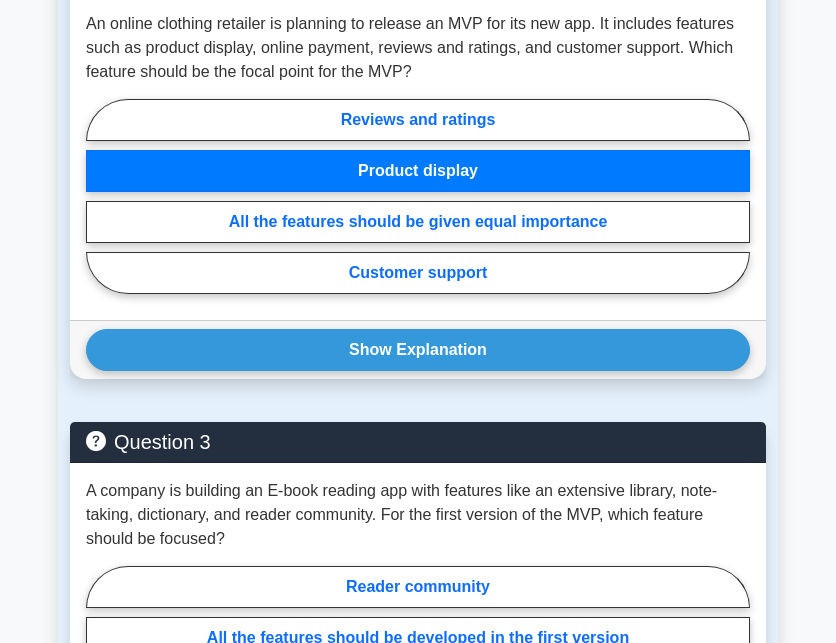 scroll, scrollTop: 2600, scrollLeft: 0, axis: vertical 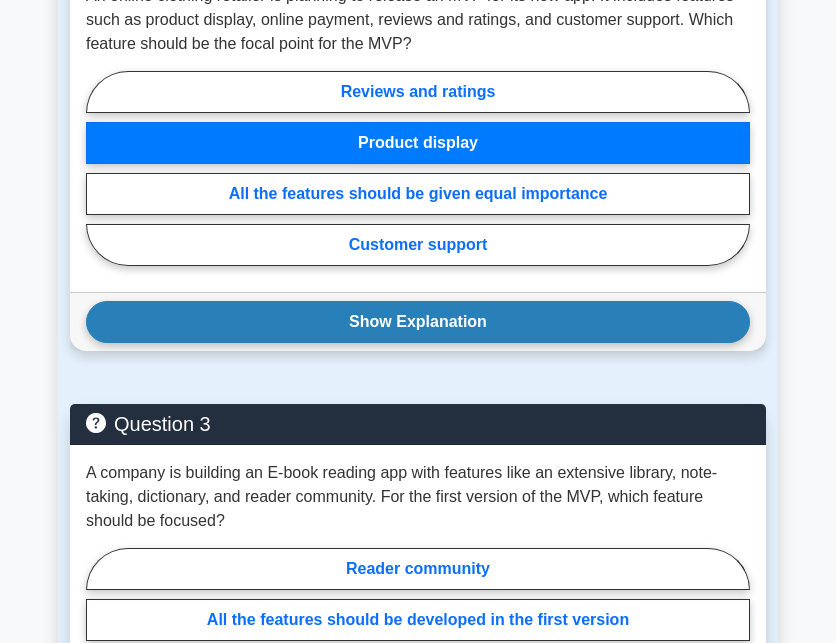 click on "Show Explanation" at bounding box center [418, 322] 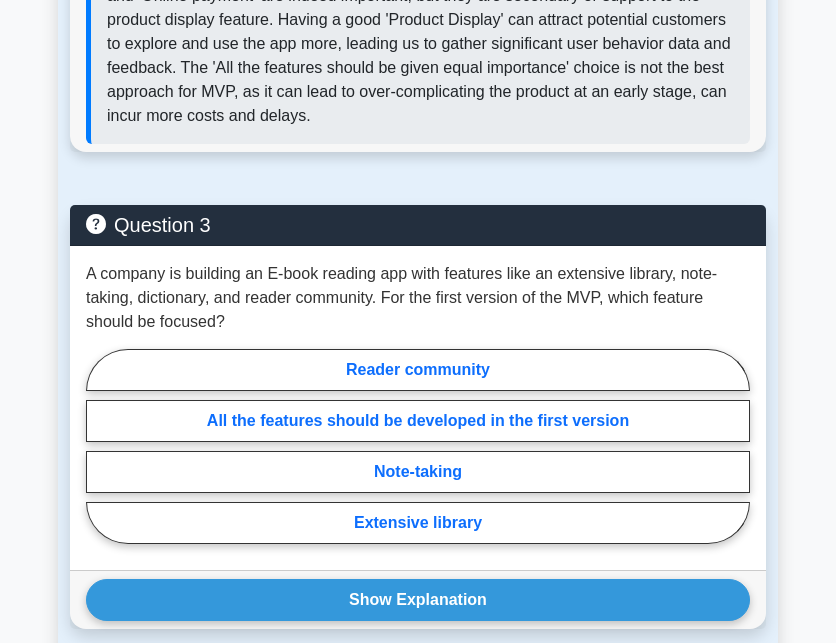 scroll, scrollTop: 3200, scrollLeft: 0, axis: vertical 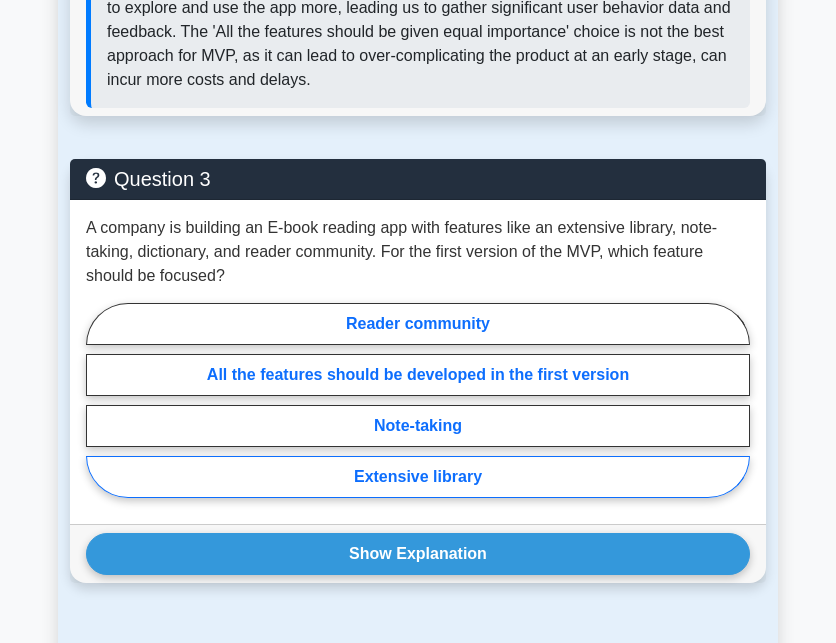 click on "Extensive library" at bounding box center (418, 477) 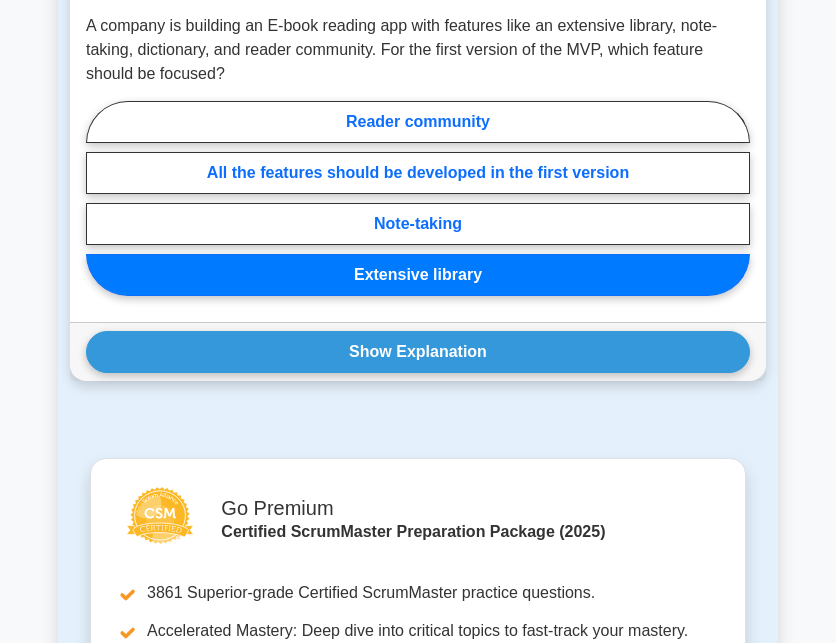 scroll, scrollTop: 3500, scrollLeft: 0, axis: vertical 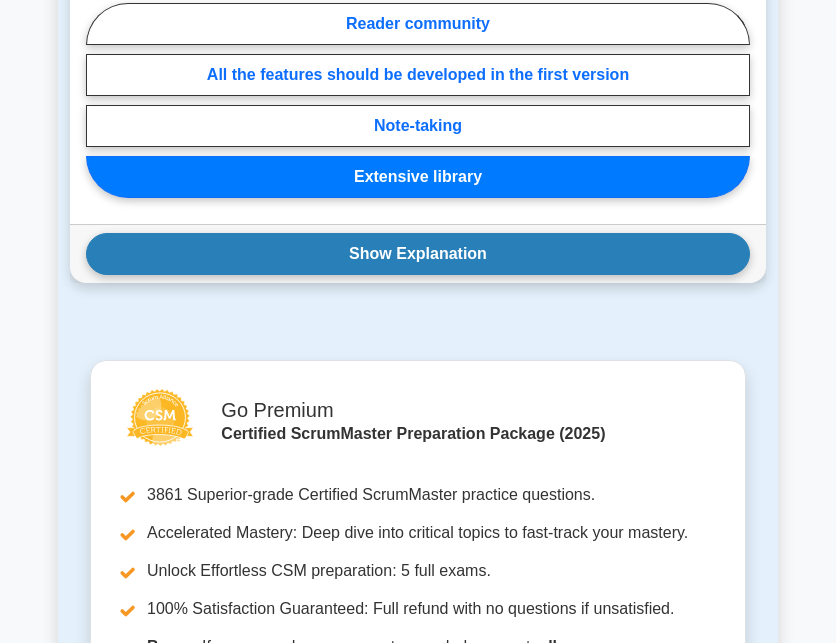 click on "Show Explanation" at bounding box center (418, 254) 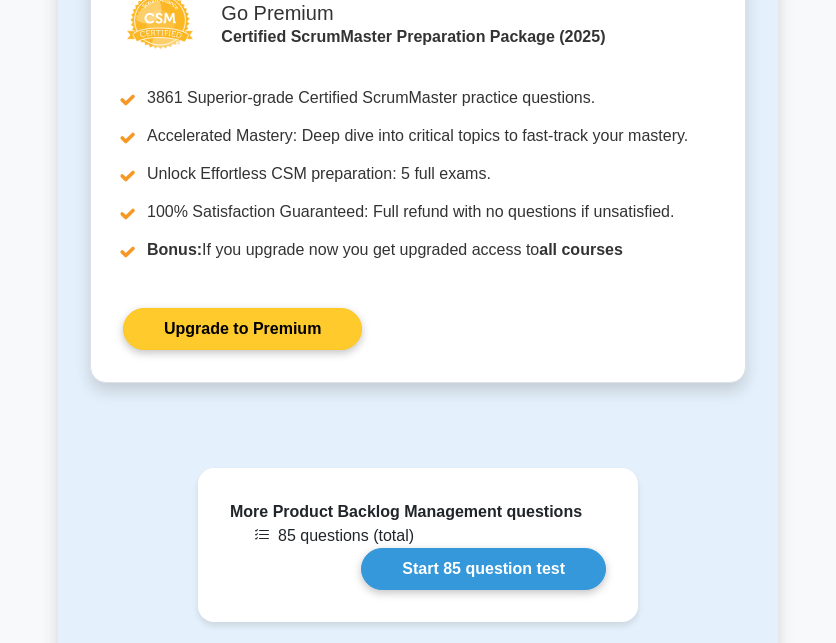 scroll, scrollTop: 4400, scrollLeft: 0, axis: vertical 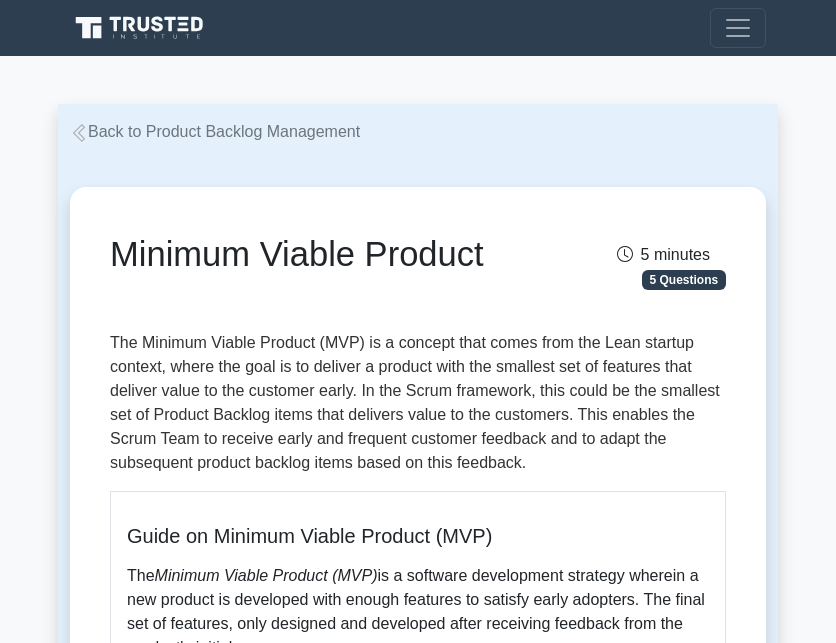 drag, startPoint x: 504, startPoint y: 265, endPoint x: 128, endPoint y: 279, distance: 376.26056 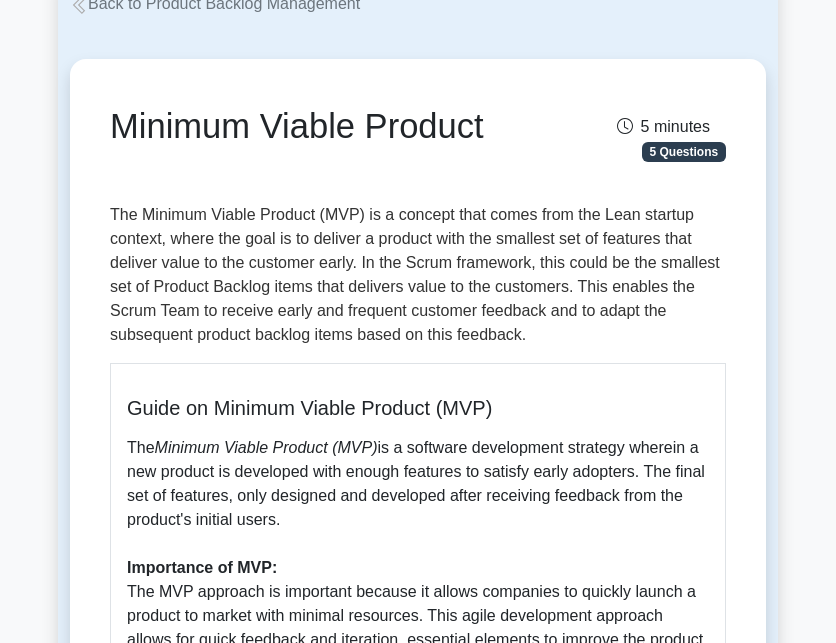 scroll, scrollTop: 200, scrollLeft: 0, axis: vertical 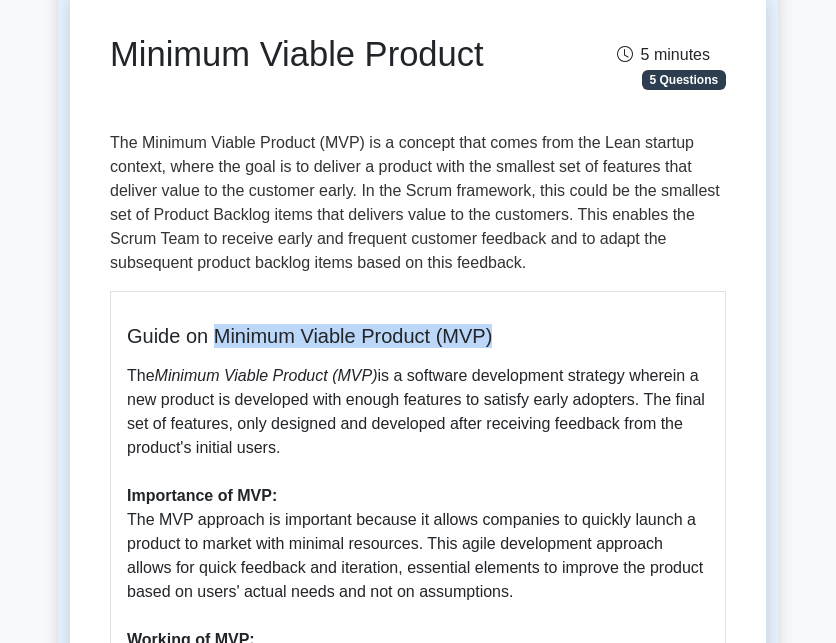 drag, startPoint x: 218, startPoint y: 340, endPoint x: 500, endPoint y: 345, distance: 282.0443 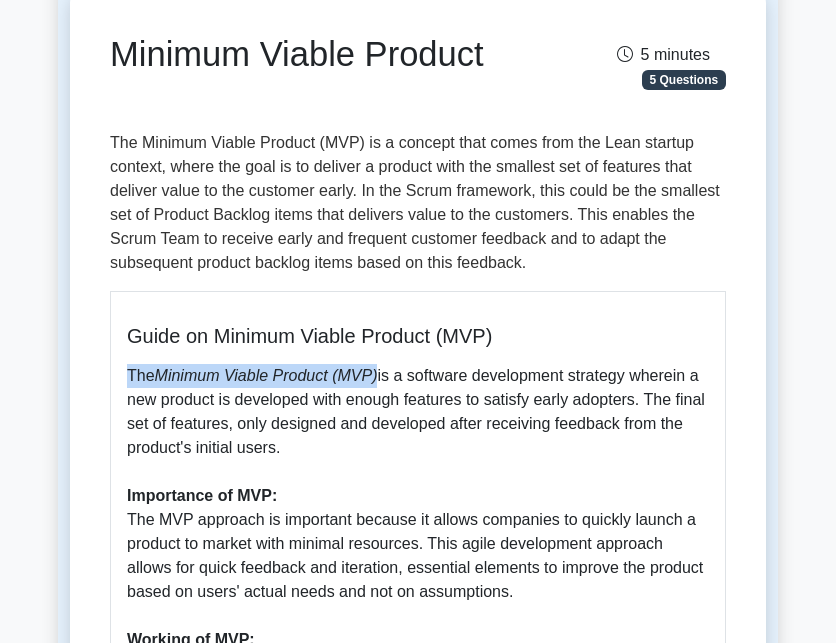 drag, startPoint x: 127, startPoint y: 377, endPoint x: 377, endPoint y: 367, distance: 250.19992 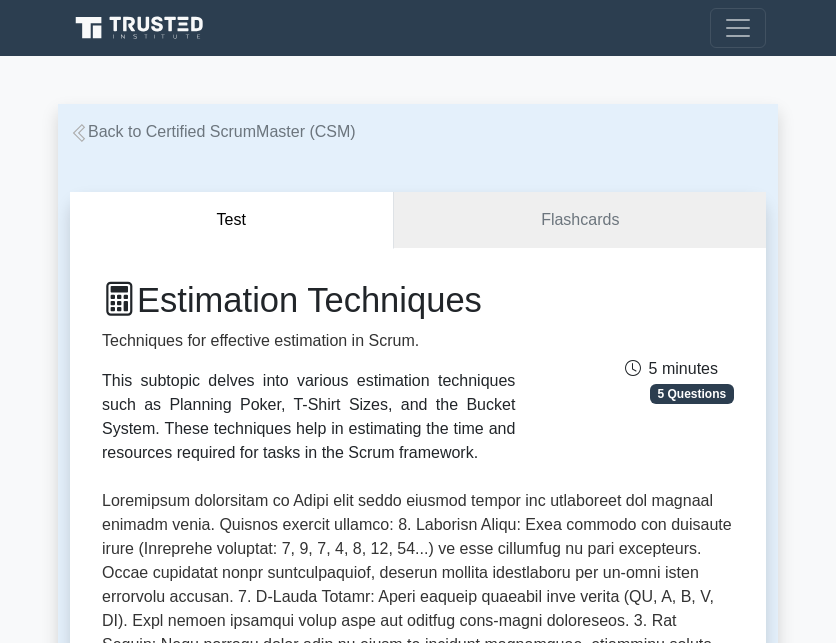 scroll, scrollTop: 0, scrollLeft: 0, axis: both 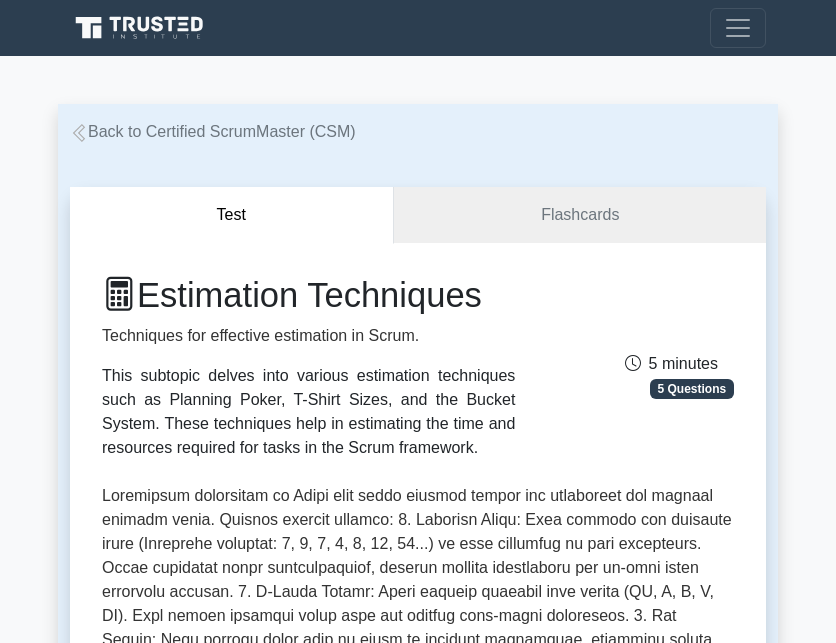 drag, startPoint x: 497, startPoint y: 300, endPoint x: 147, endPoint y: 308, distance: 350.09143 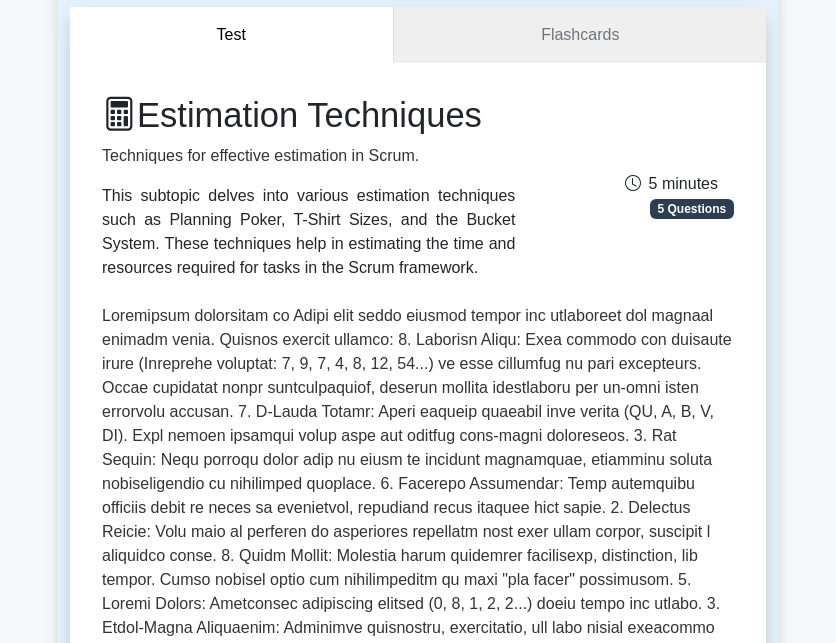 scroll, scrollTop: 200, scrollLeft: 0, axis: vertical 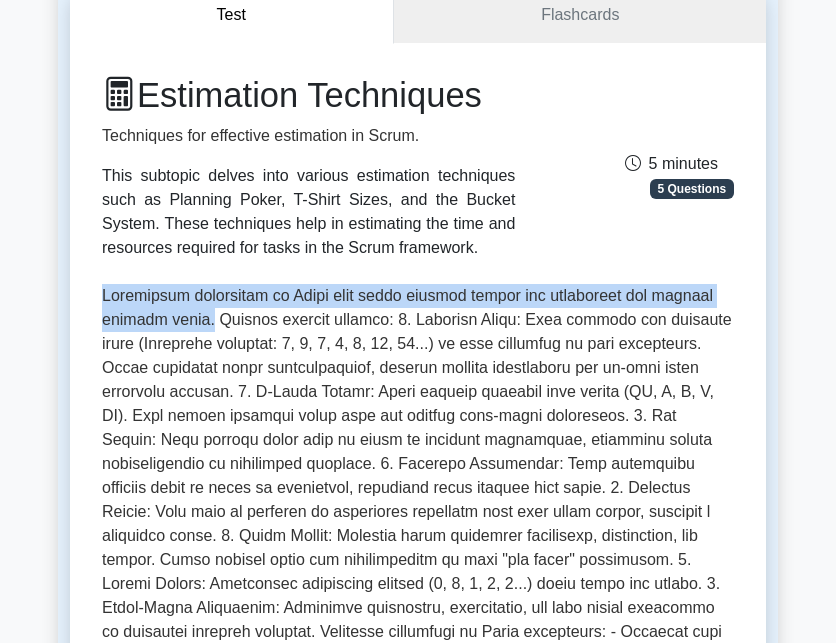 drag, startPoint x: 98, startPoint y: 299, endPoint x: 205, endPoint y: 319, distance: 108.85311 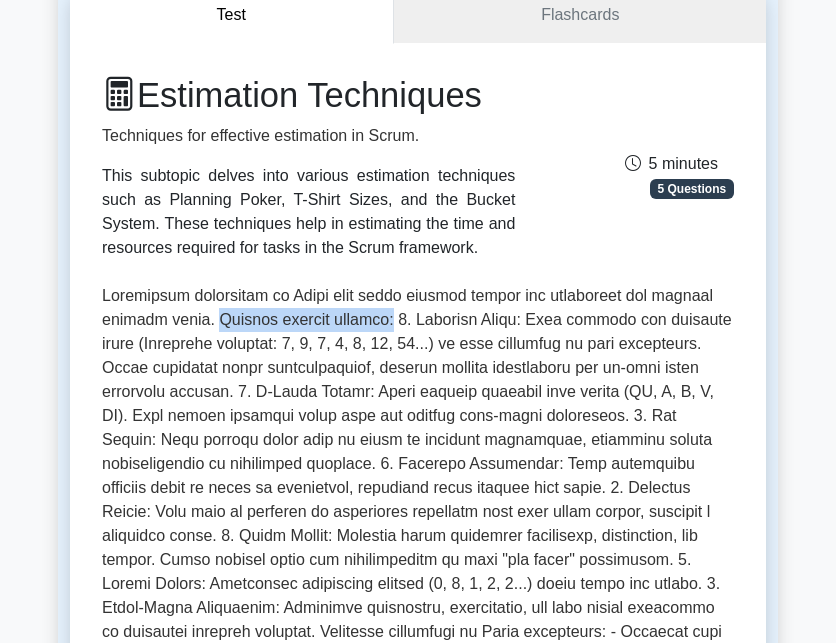 drag, startPoint x: 206, startPoint y: 321, endPoint x: 387, endPoint y: 320, distance: 181.00276 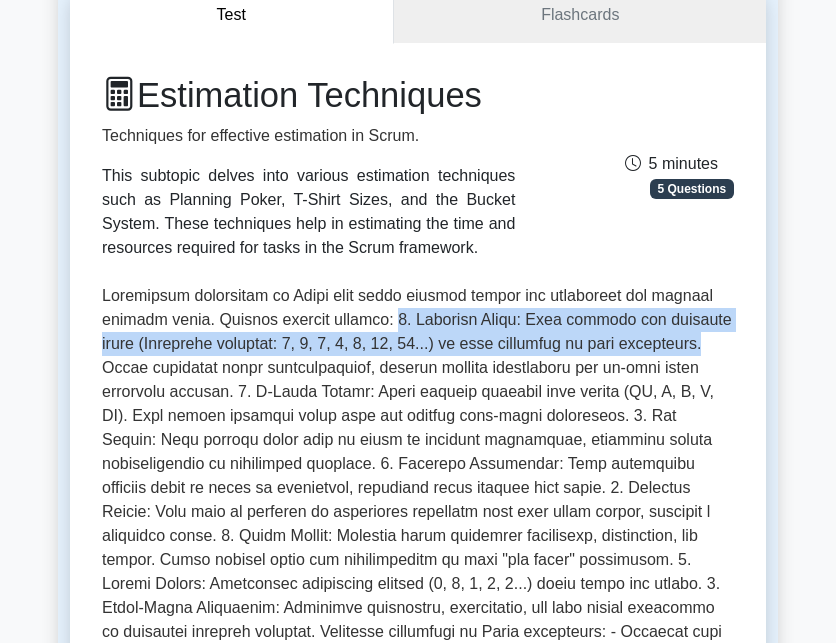 drag, startPoint x: 392, startPoint y: 322, endPoint x: 182, endPoint y: 367, distance: 214.76732 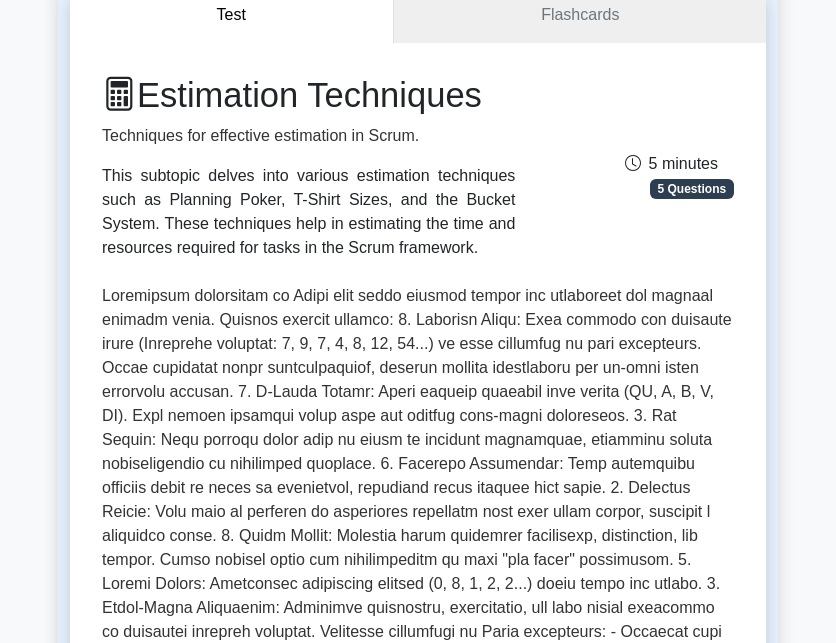 click at bounding box center [418, 536] 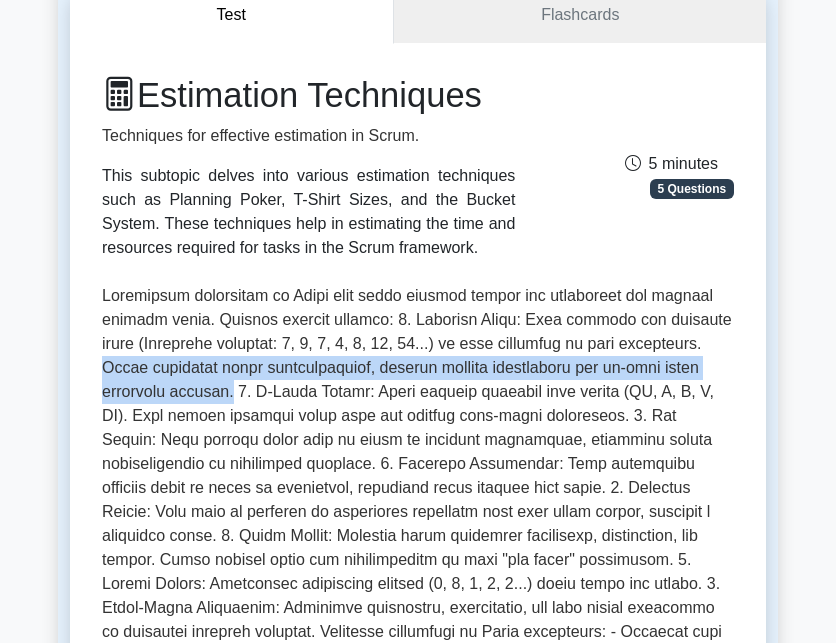 drag, startPoint x: 185, startPoint y: 371, endPoint x: 315, endPoint y: 387, distance: 130.98091 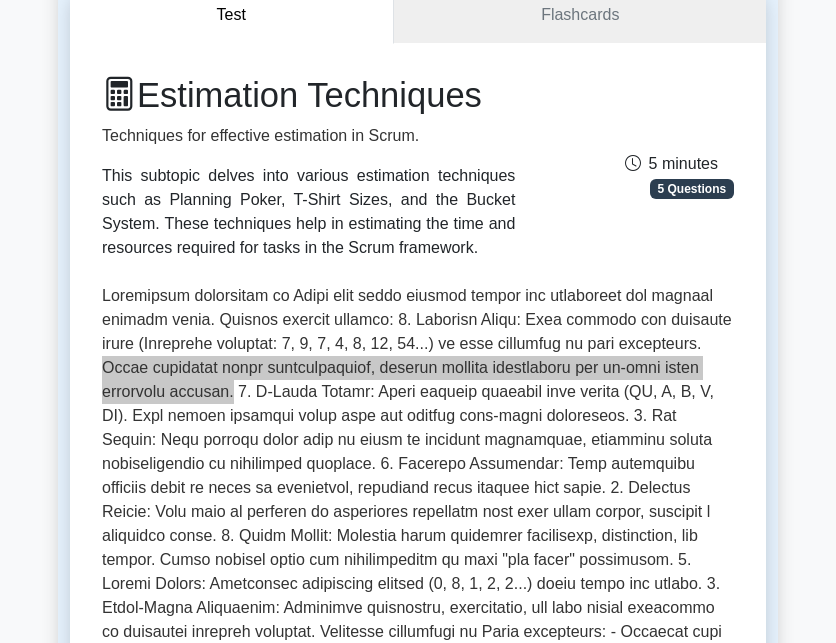 scroll, scrollTop: 400, scrollLeft: 0, axis: vertical 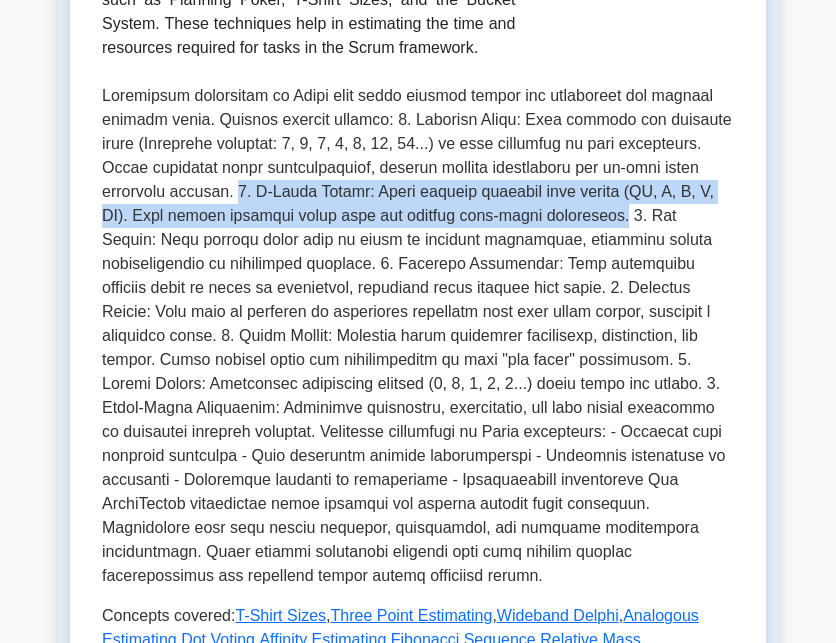 drag, startPoint x: 318, startPoint y: 193, endPoint x: 599, endPoint y: 224, distance: 282.7048 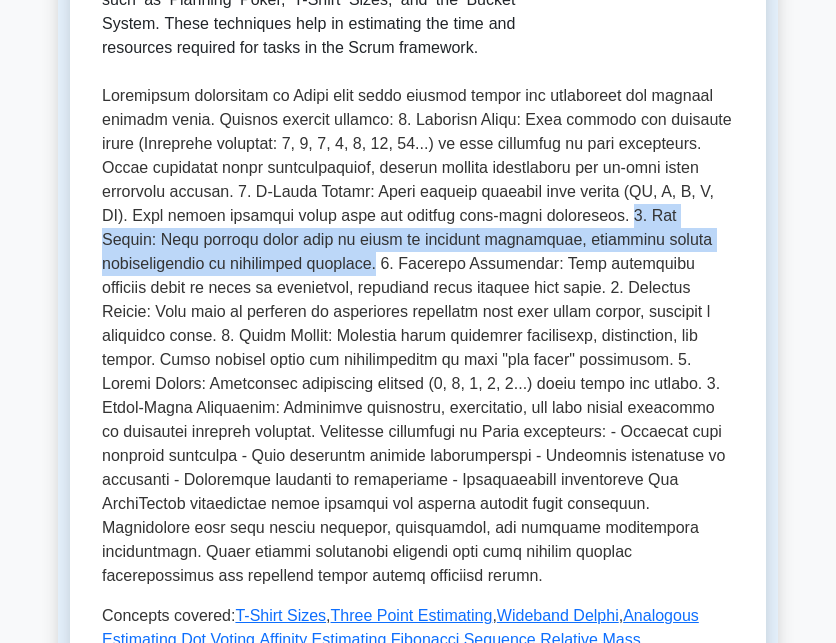drag, startPoint x: 604, startPoint y: 217, endPoint x: 369, endPoint y: 265, distance: 239.85204 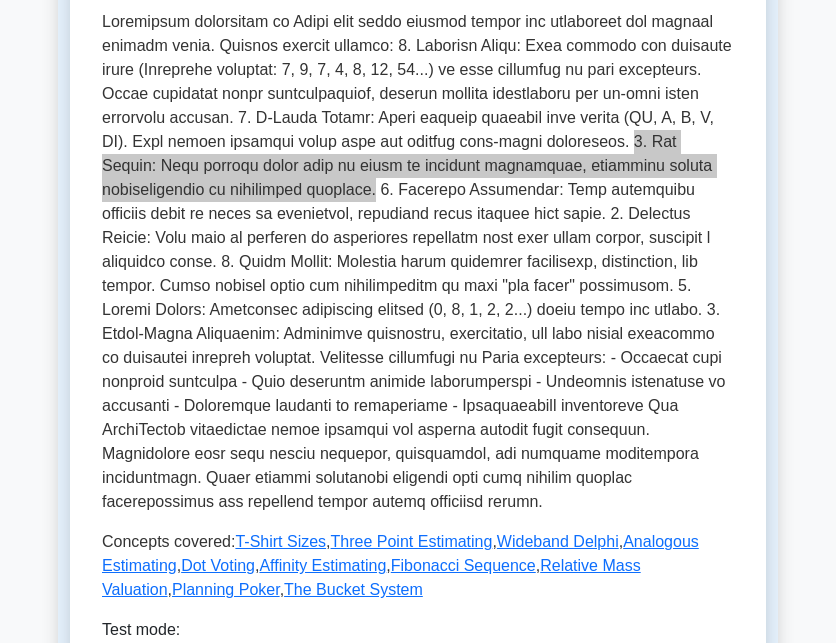 scroll, scrollTop: 500, scrollLeft: 0, axis: vertical 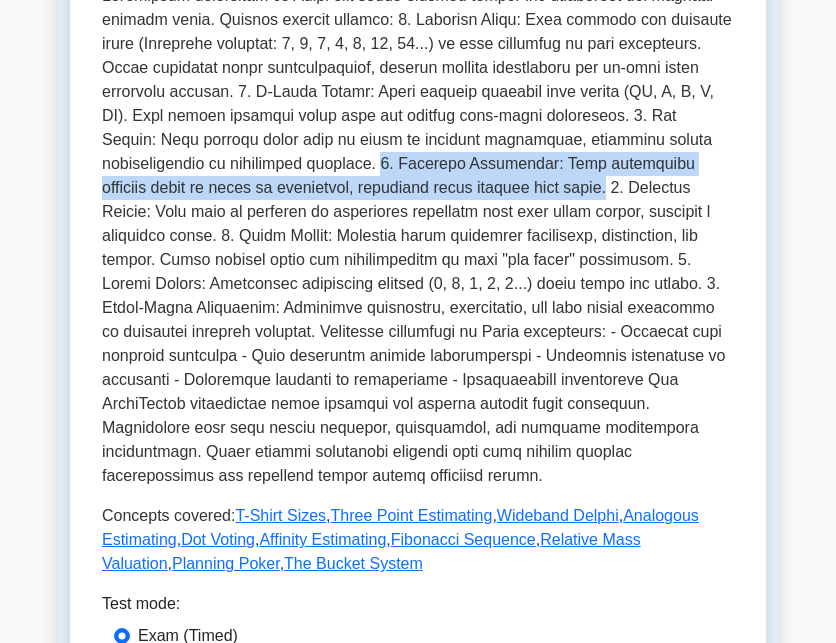 drag, startPoint x: 373, startPoint y: 165, endPoint x: 564, endPoint y: 183, distance: 191.8463 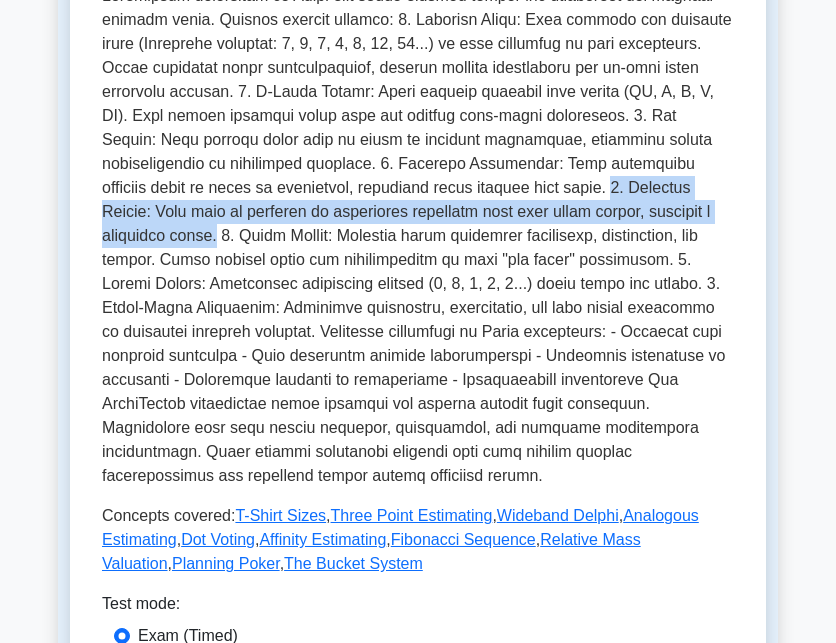 drag, startPoint x: 568, startPoint y: 188, endPoint x: 142, endPoint y: 234, distance: 428.47638 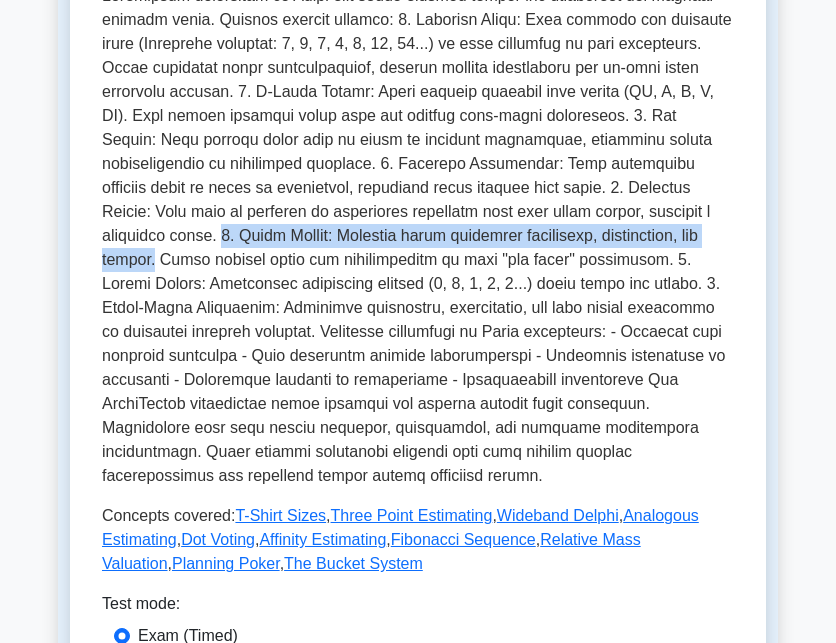 drag, startPoint x: 148, startPoint y: 240, endPoint x: 681, endPoint y: 243, distance: 533.0084 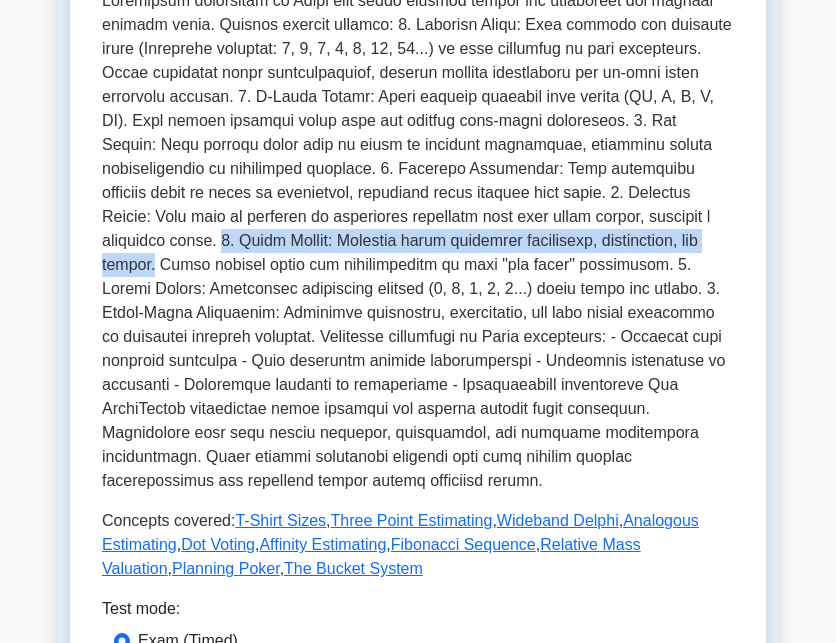 copy on "6. Story Points: Abstract units measuring complexity, uncertainty, and effort." 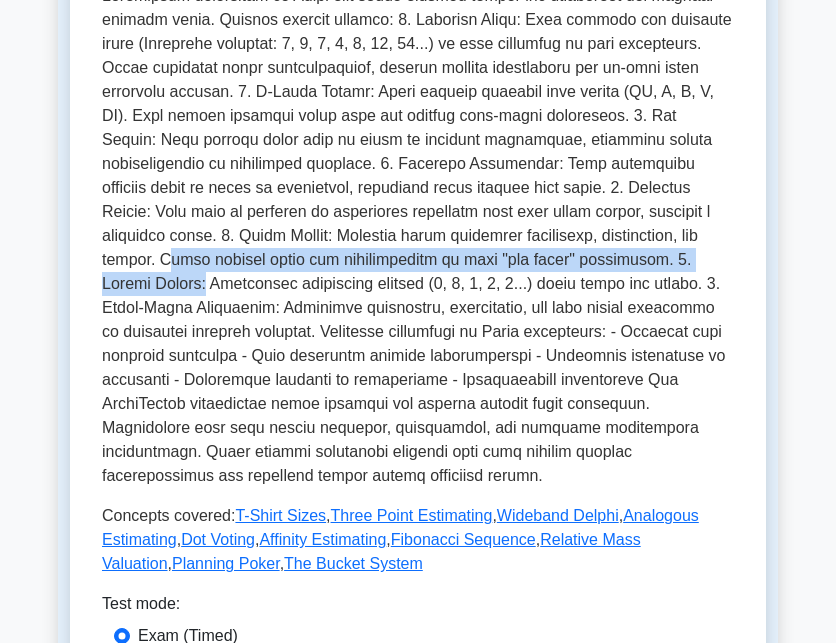 drag, startPoint x: 688, startPoint y: 239, endPoint x: 699, endPoint y: 255, distance: 19.416489 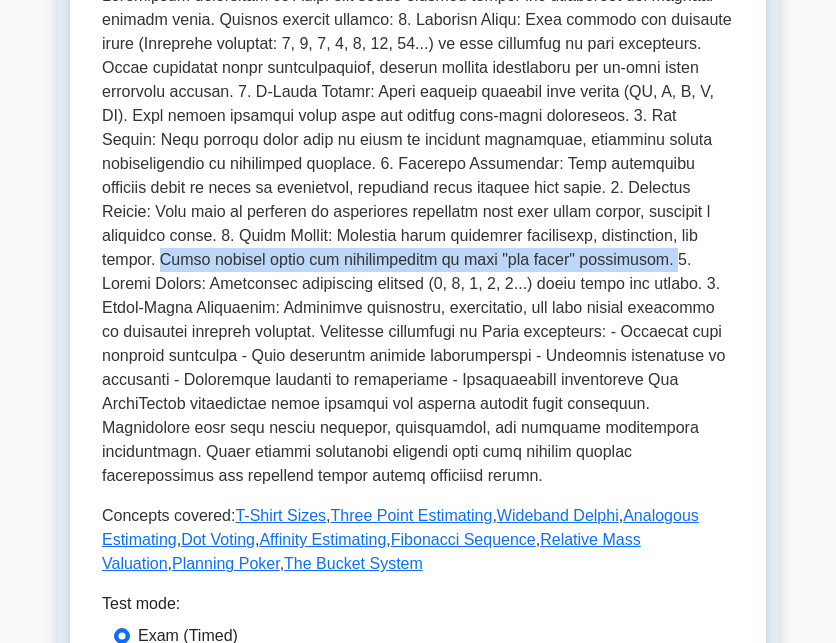 drag, startPoint x: 684, startPoint y: 239, endPoint x: 563, endPoint y: 260, distance: 122.80879 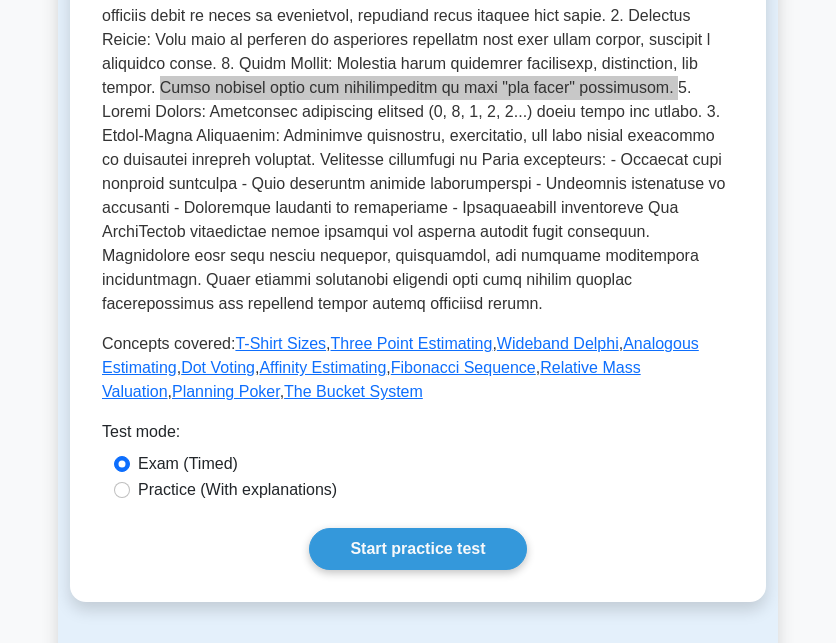 scroll, scrollTop: 700, scrollLeft: 0, axis: vertical 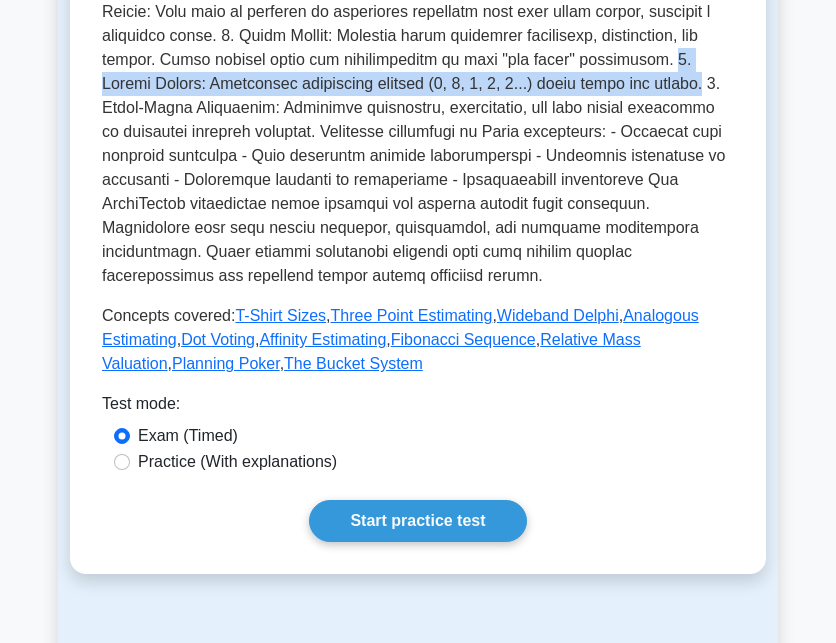 drag, startPoint x: 566, startPoint y: 58, endPoint x: 584, endPoint y: 83, distance: 30.805843 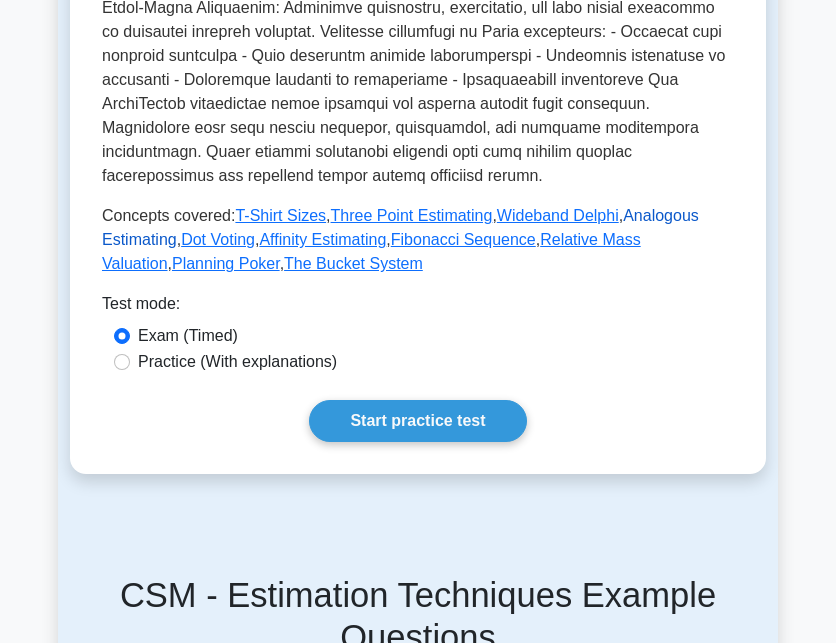 scroll, scrollTop: 700, scrollLeft: 0, axis: vertical 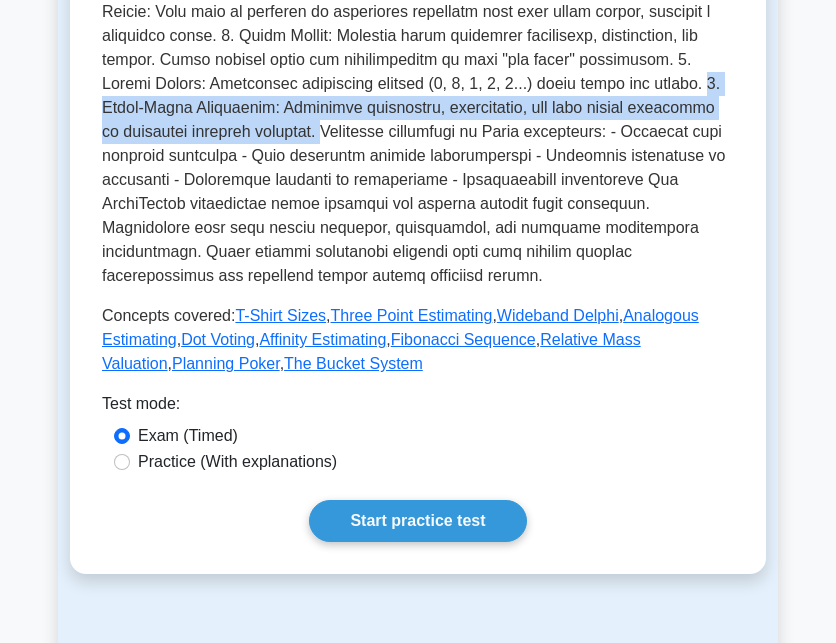 drag, startPoint x: 592, startPoint y: 85, endPoint x: 240, endPoint y: 124, distance: 354.15393 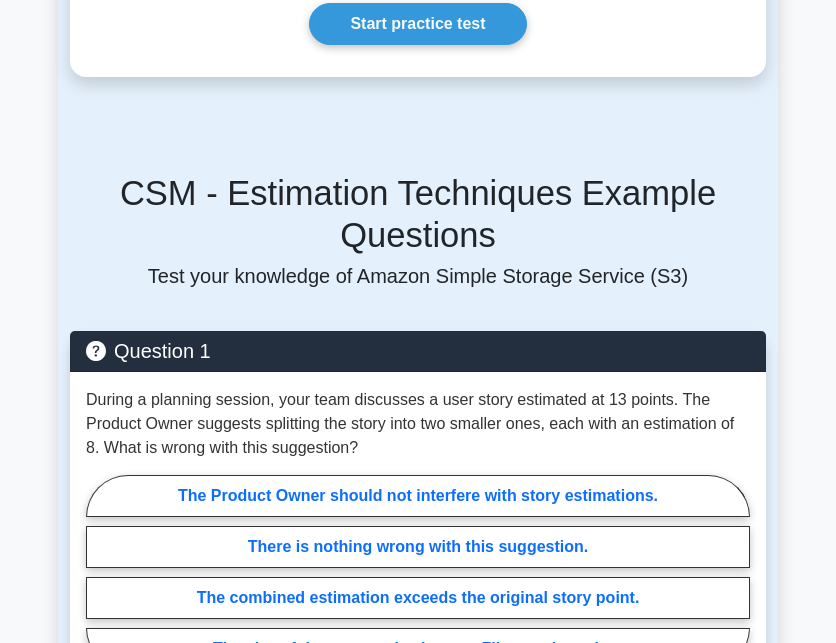 scroll, scrollTop: 1300, scrollLeft: 0, axis: vertical 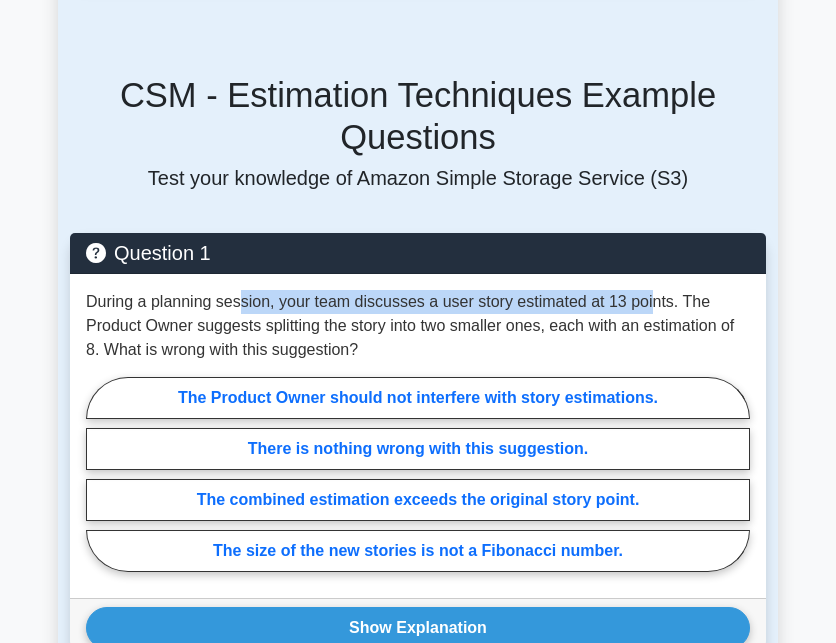 drag, startPoint x: 236, startPoint y: 270, endPoint x: 644, endPoint y: 275, distance: 408.03064 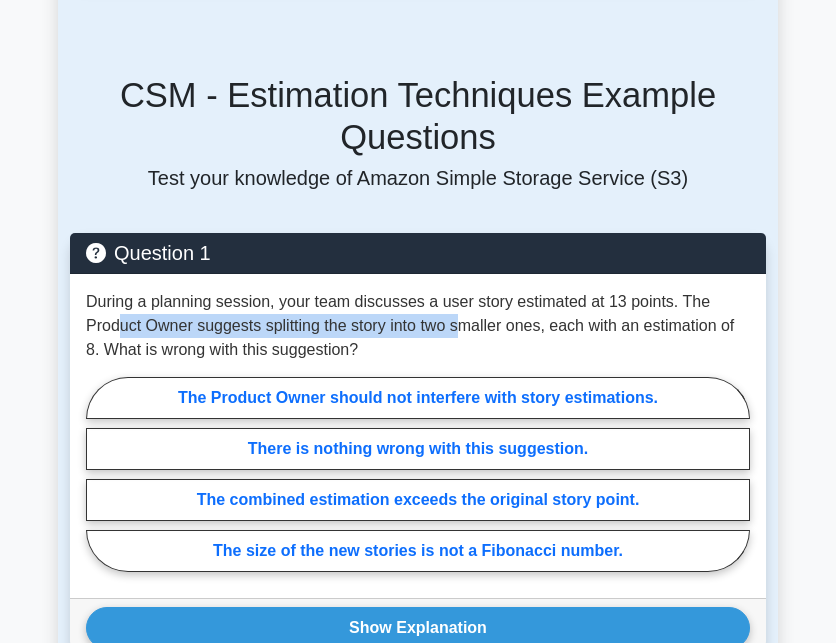 drag, startPoint x: 119, startPoint y: 305, endPoint x: 467, endPoint y: 305, distance: 348 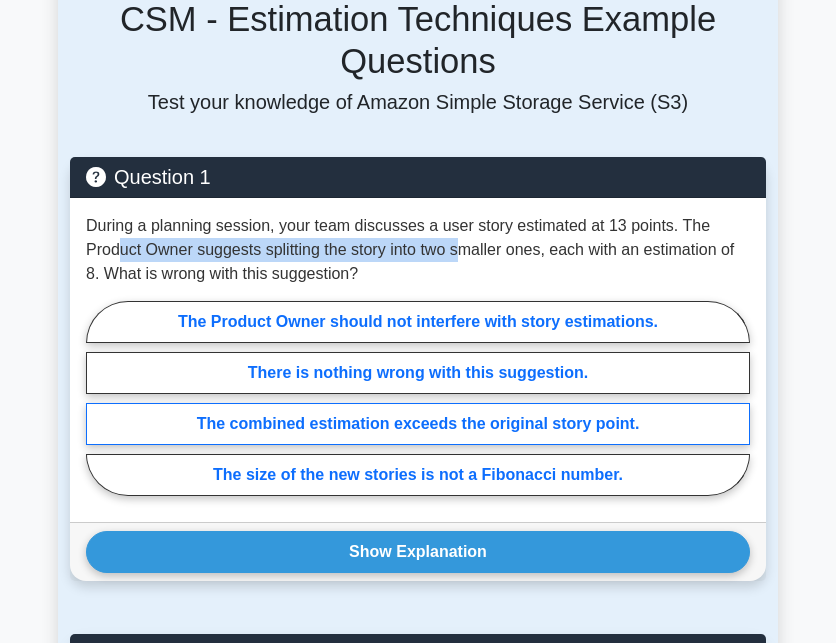 scroll, scrollTop: 1400, scrollLeft: 0, axis: vertical 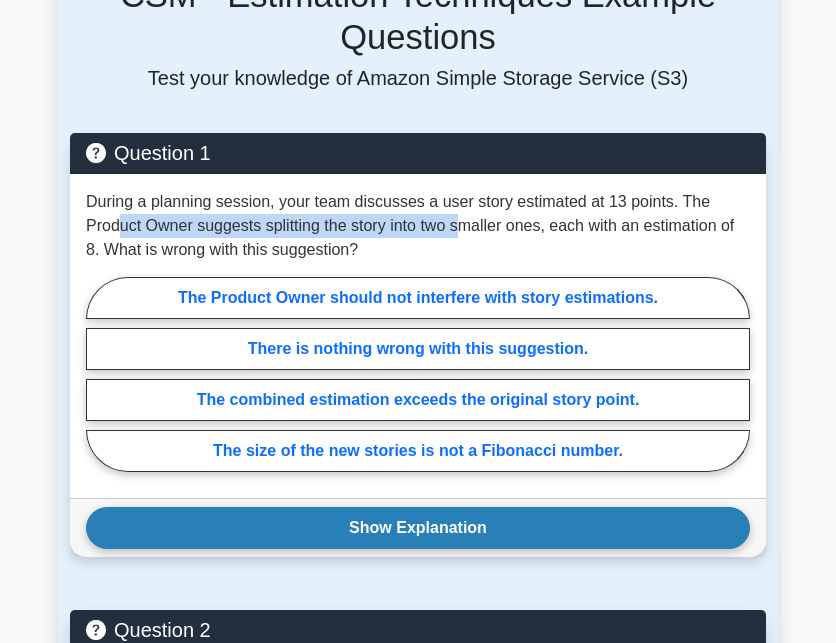 click on "Show Explanation" at bounding box center (418, 528) 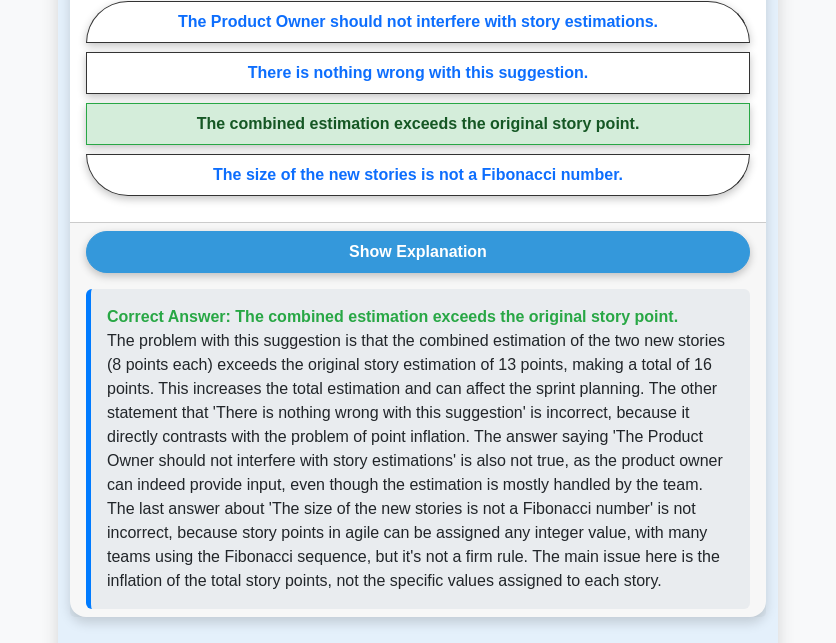 scroll, scrollTop: 1700, scrollLeft: 0, axis: vertical 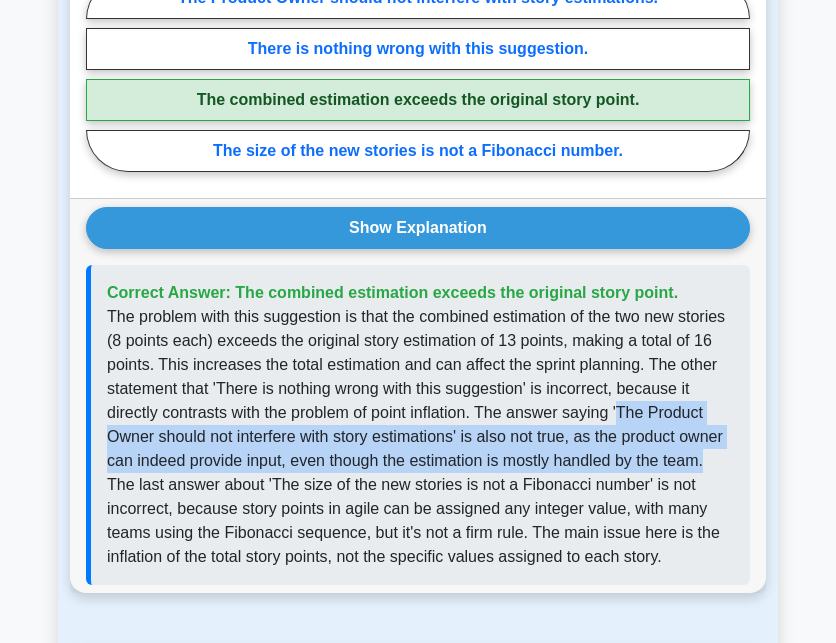 drag, startPoint x: 620, startPoint y: 391, endPoint x: 708, endPoint y: 434, distance: 97.94386 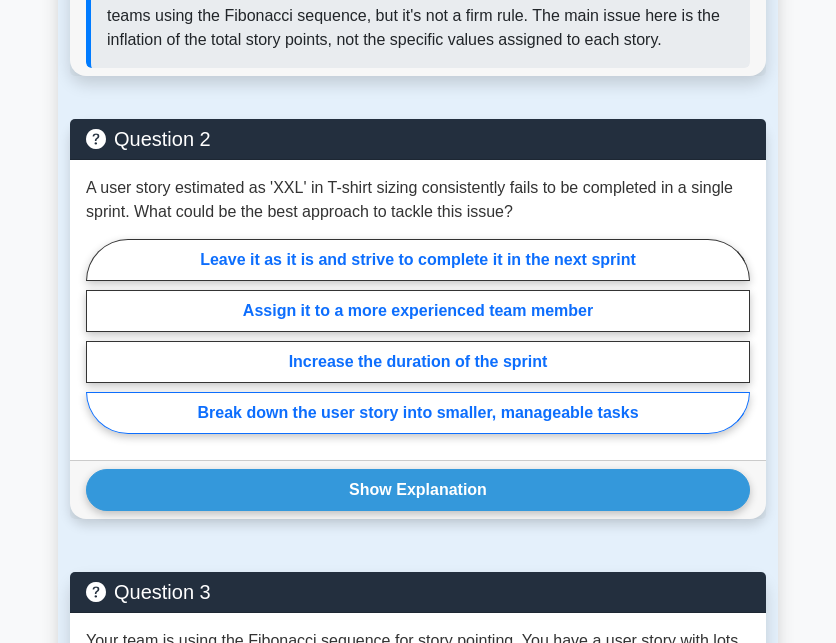 scroll, scrollTop: 2300, scrollLeft: 0, axis: vertical 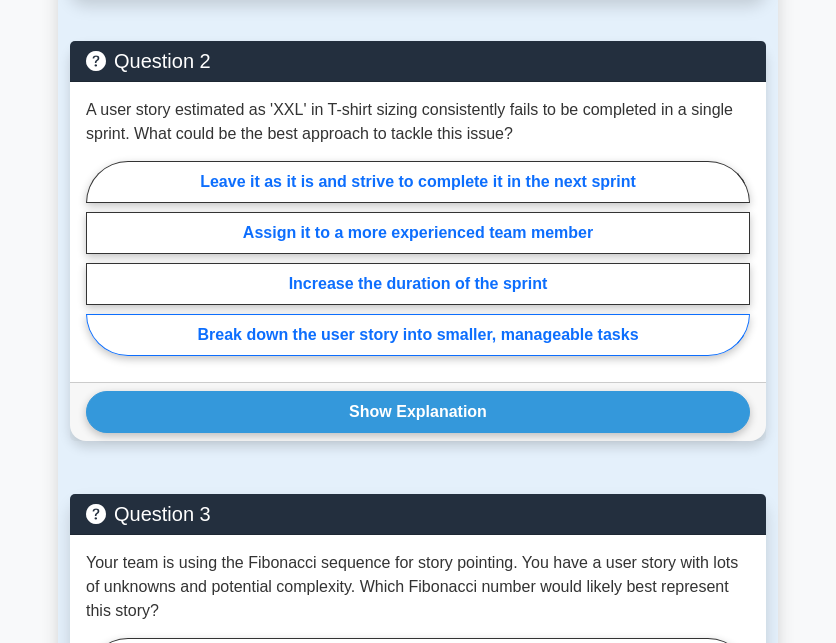 click on "Break down the user story into smaller, manageable tasks" at bounding box center [418, 335] 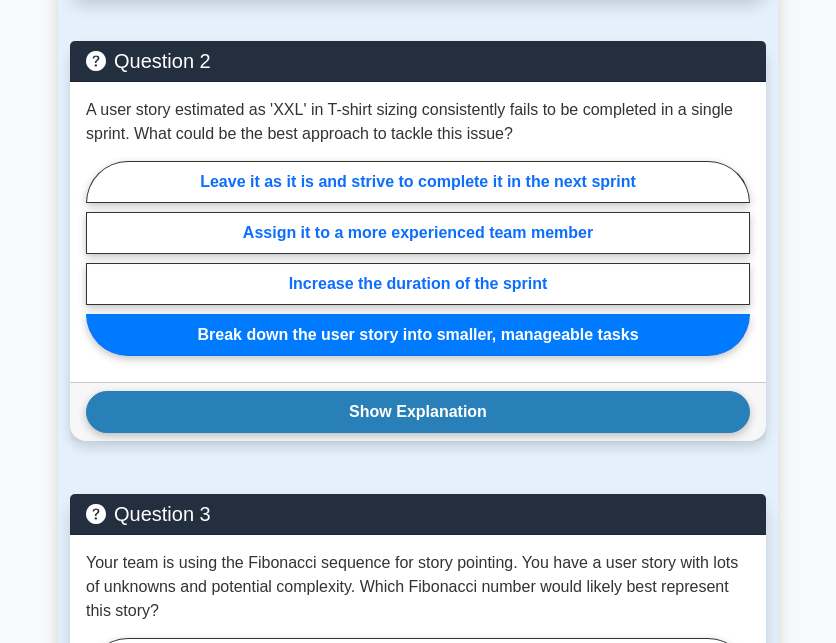 click on "Show Explanation" at bounding box center (418, 412) 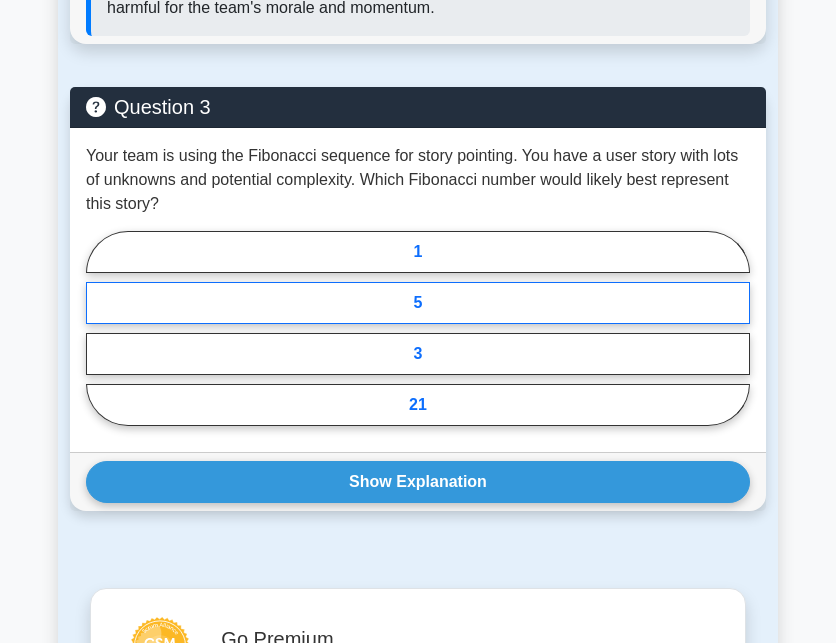 scroll, scrollTop: 3100, scrollLeft: 0, axis: vertical 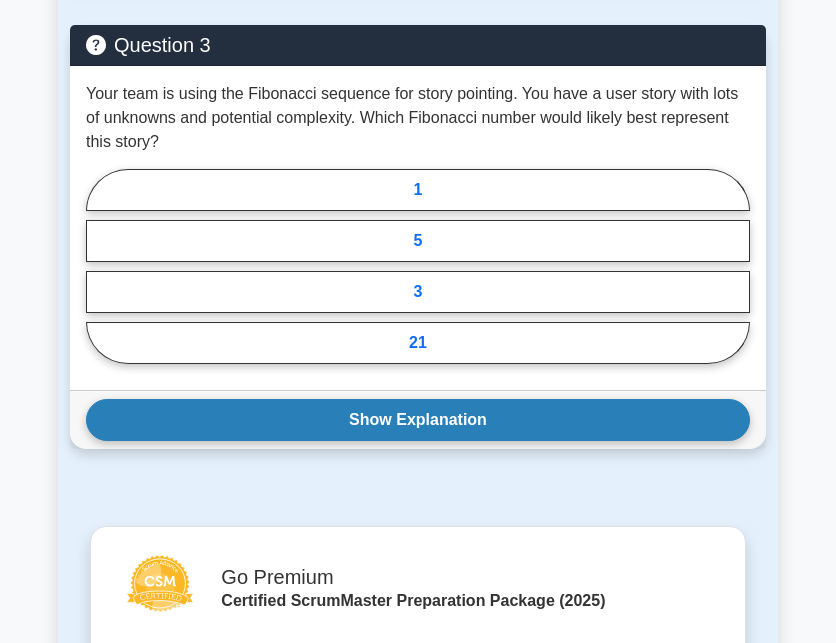 click on "Show Explanation" at bounding box center (418, 420) 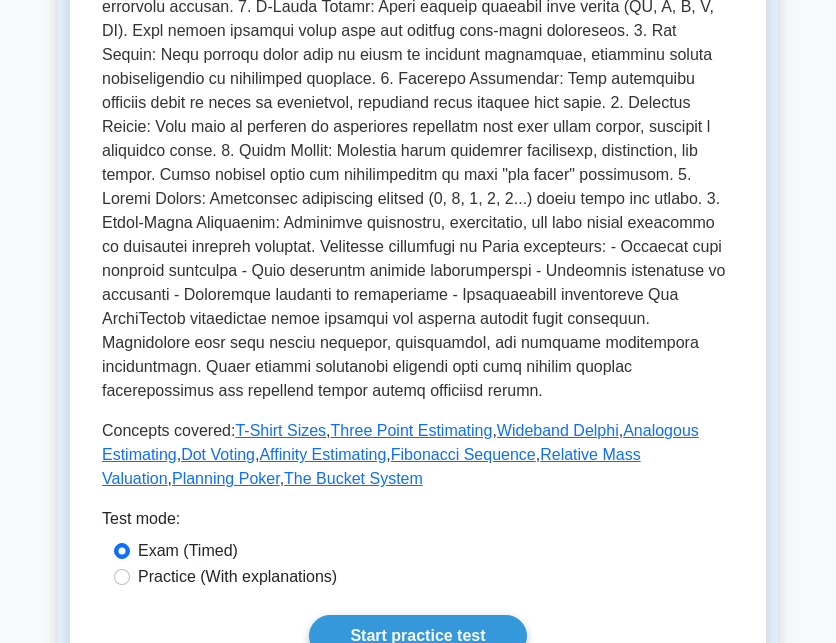 scroll, scrollTop: 718, scrollLeft: 0, axis: vertical 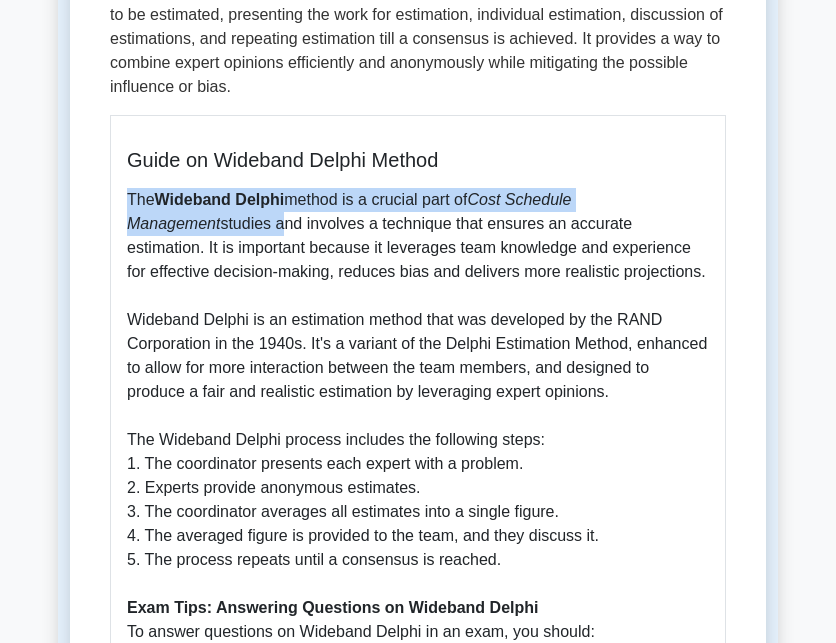 drag, startPoint x: 129, startPoint y: 196, endPoint x: 180, endPoint y: 230, distance: 61.294373 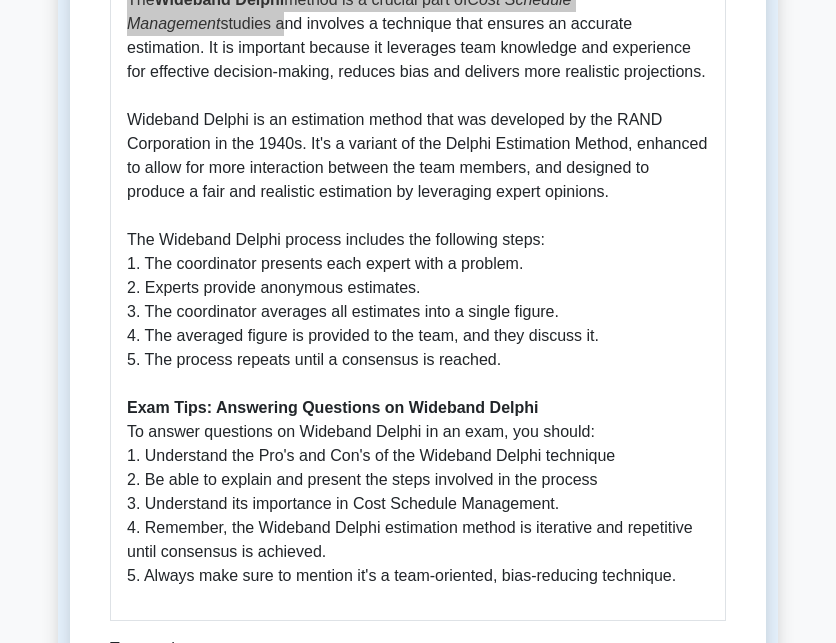 scroll, scrollTop: 700, scrollLeft: 0, axis: vertical 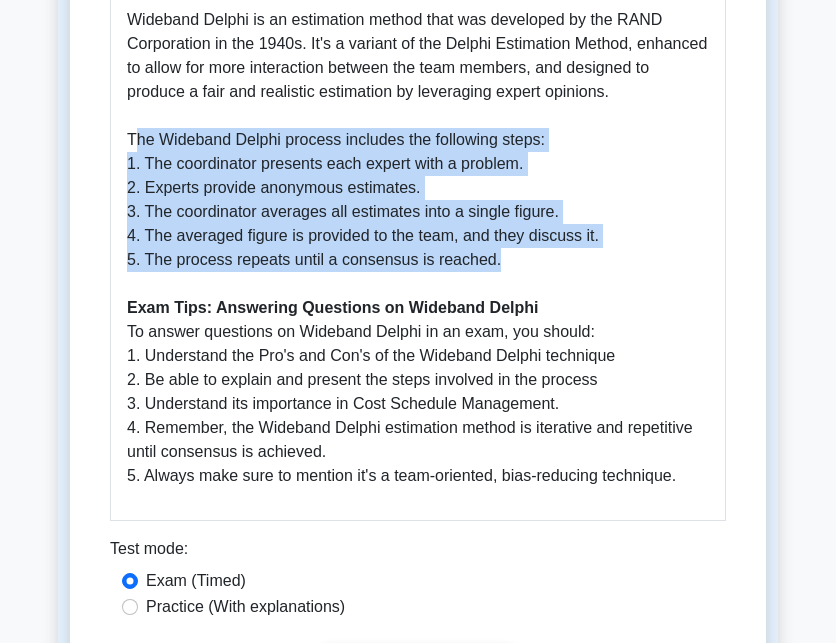 drag, startPoint x: 127, startPoint y: 138, endPoint x: 488, endPoint y: 262, distance: 381.70276 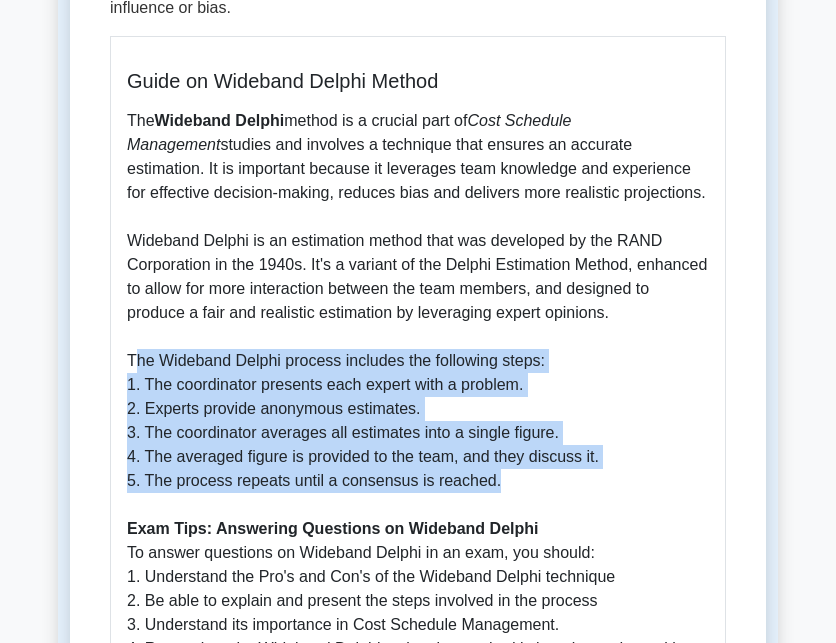 scroll, scrollTop: 500, scrollLeft: 0, axis: vertical 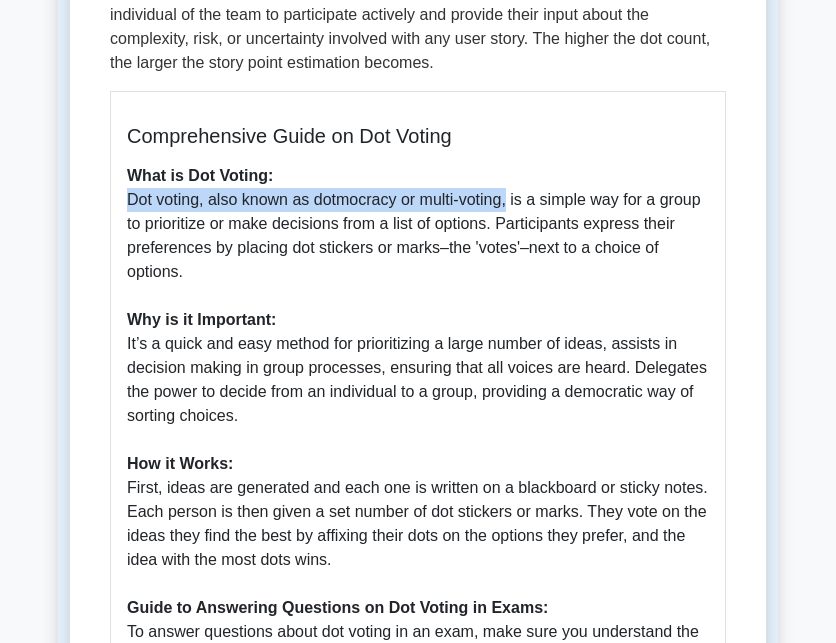 drag, startPoint x: 128, startPoint y: 202, endPoint x: 510, endPoint y: 203, distance: 382.0013 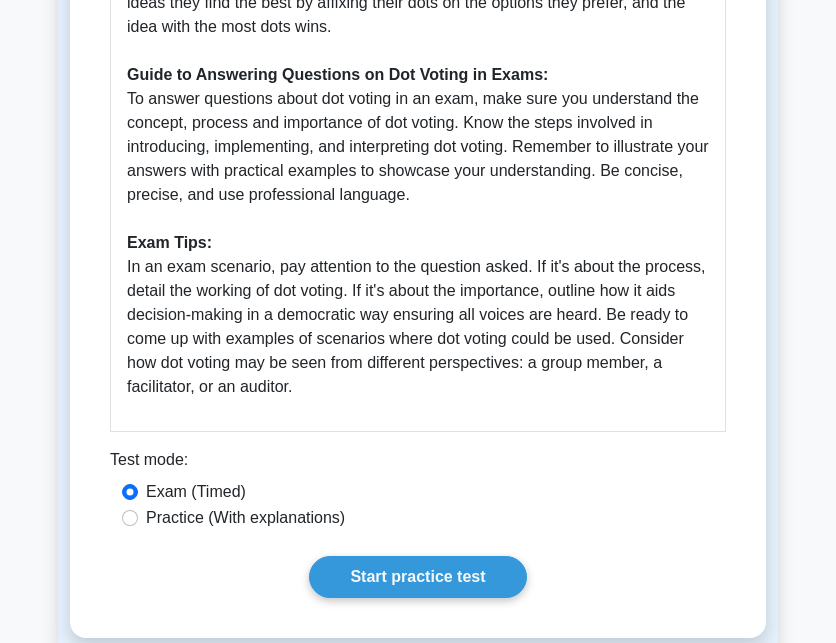 scroll, scrollTop: 1000, scrollLeft: 0, axis: vertical 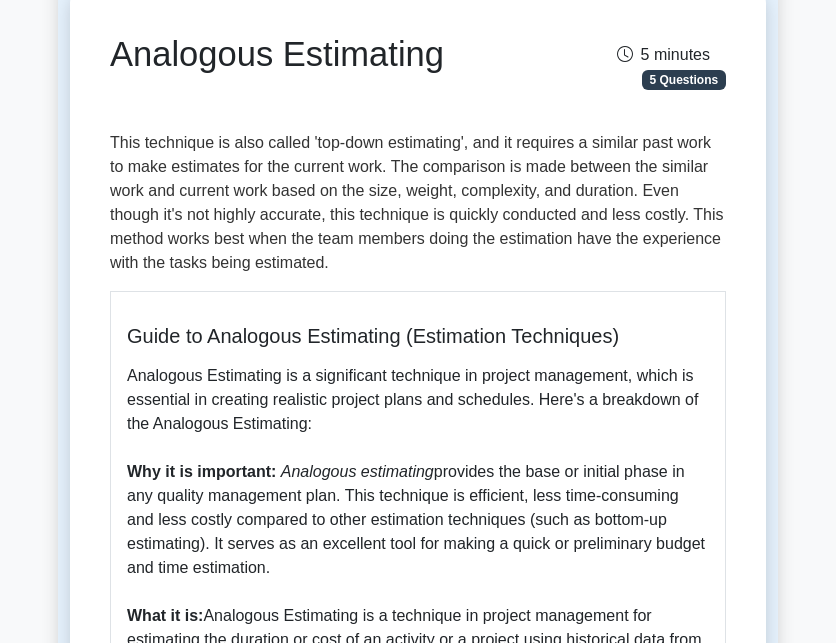 drag, startPoint x: 456, startPoint y: 62, endPoint x: 116, endPoint y: 64, distance: 340.0059 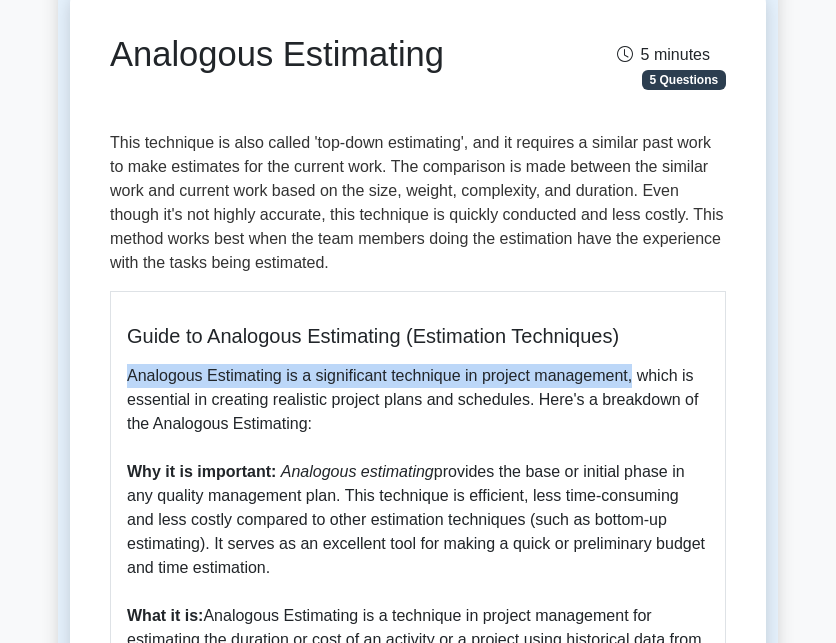drag, startPoint x: 130, startPoint y: 379, endPoint x: 631, endPoint y: 364, distance: 501.2245 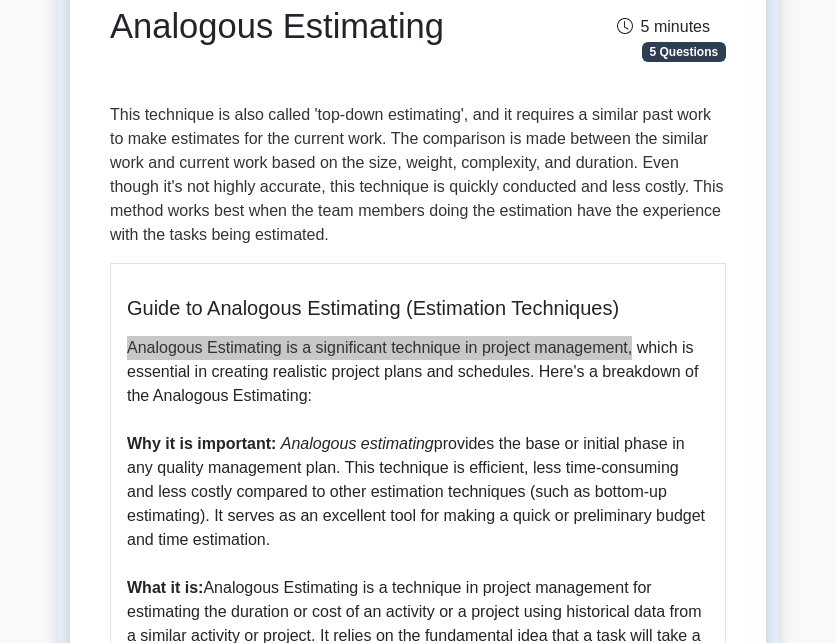 scroll, scrollTop: 200, scrollLeft: 0, axis: vertical 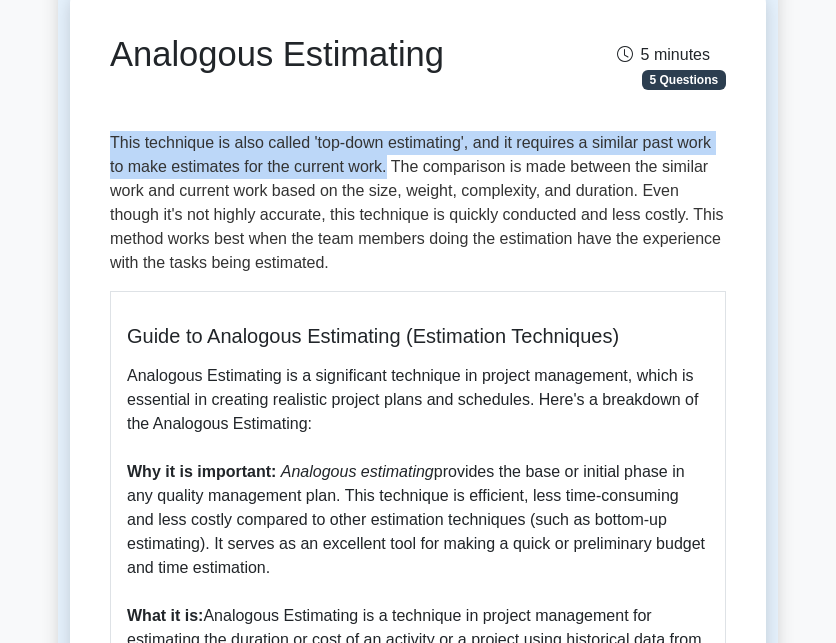 drag, startPoint x: 106, startPoint y: 143, endPoint x: 387, endPoint y: 175, distance: 282.8162 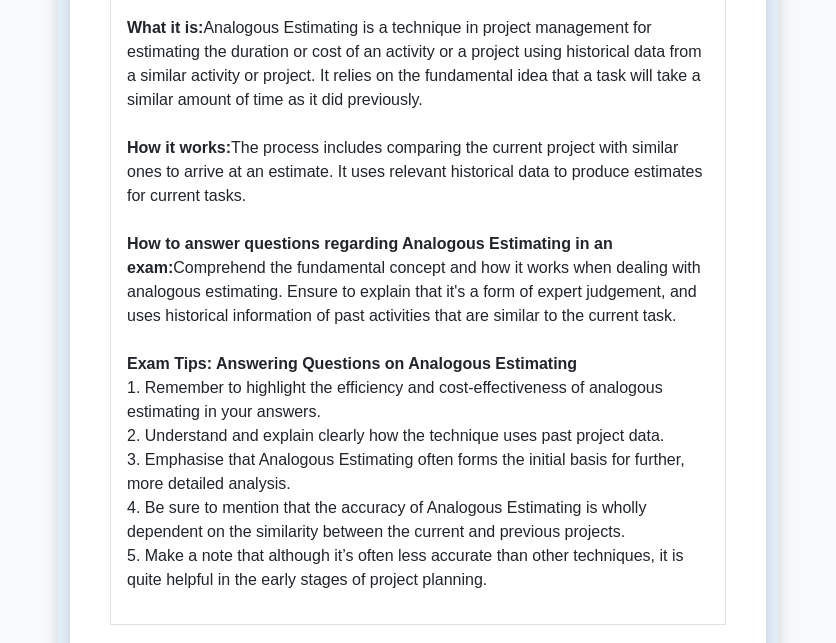 scroll, scrollTop: 800, scrollLeft: 0, axis: vertical 